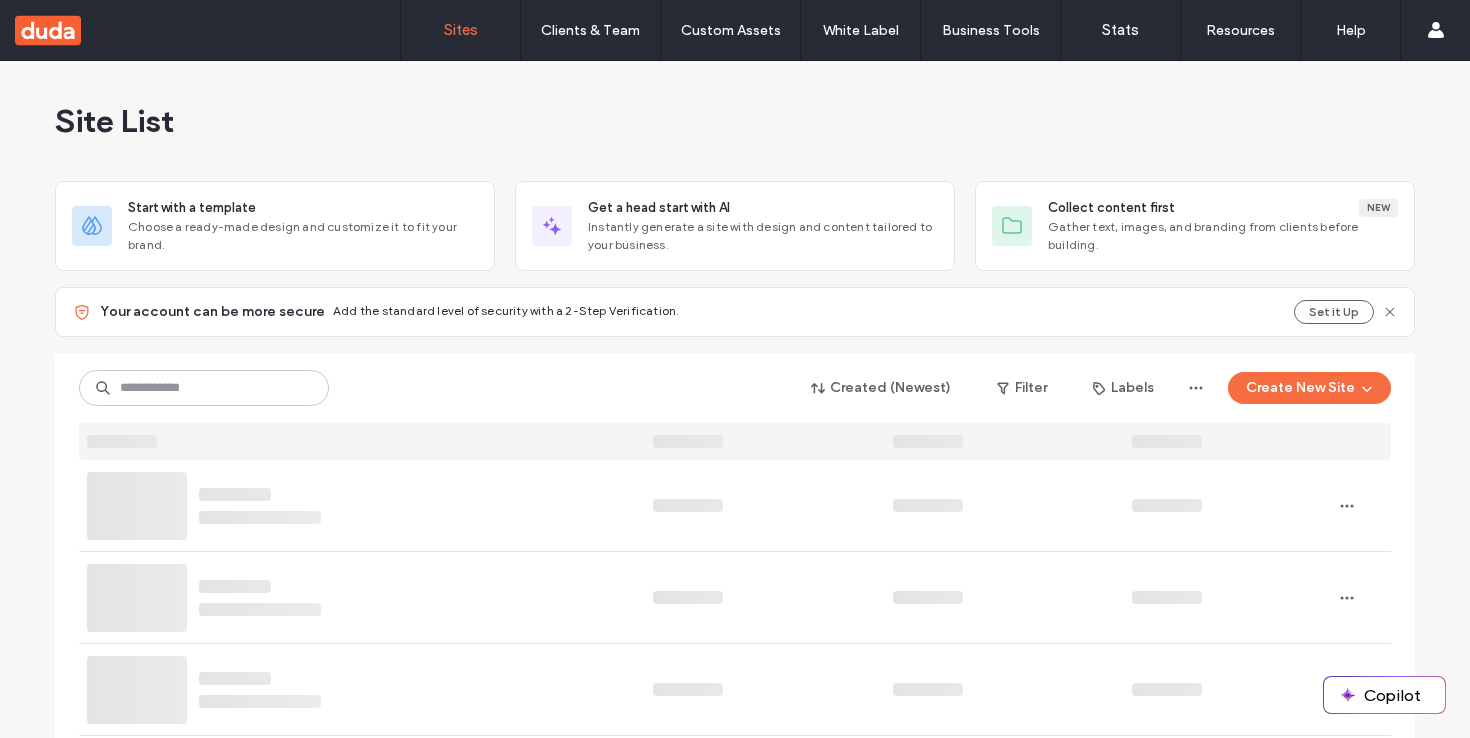 scroll, scrollTop: 0, scrollLeft: 0, axis: both 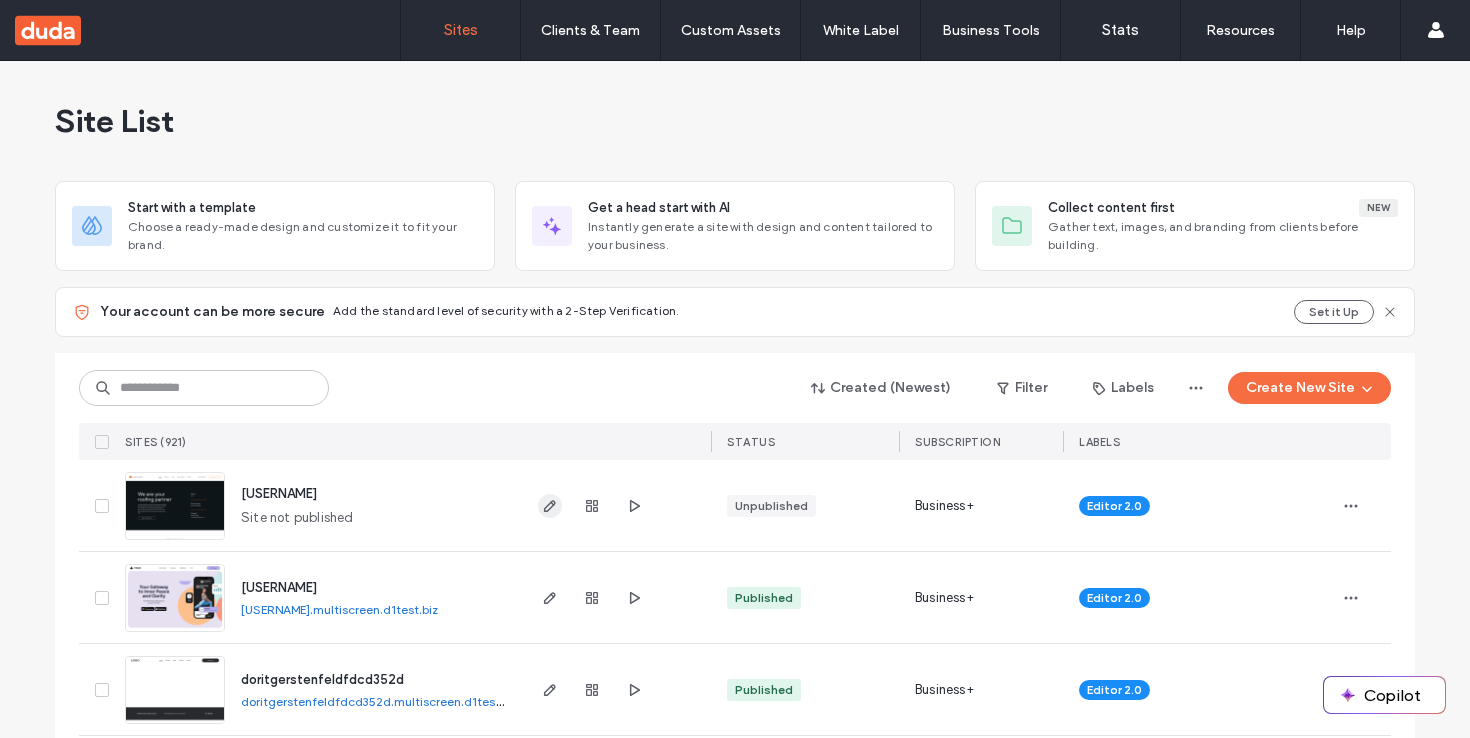 click 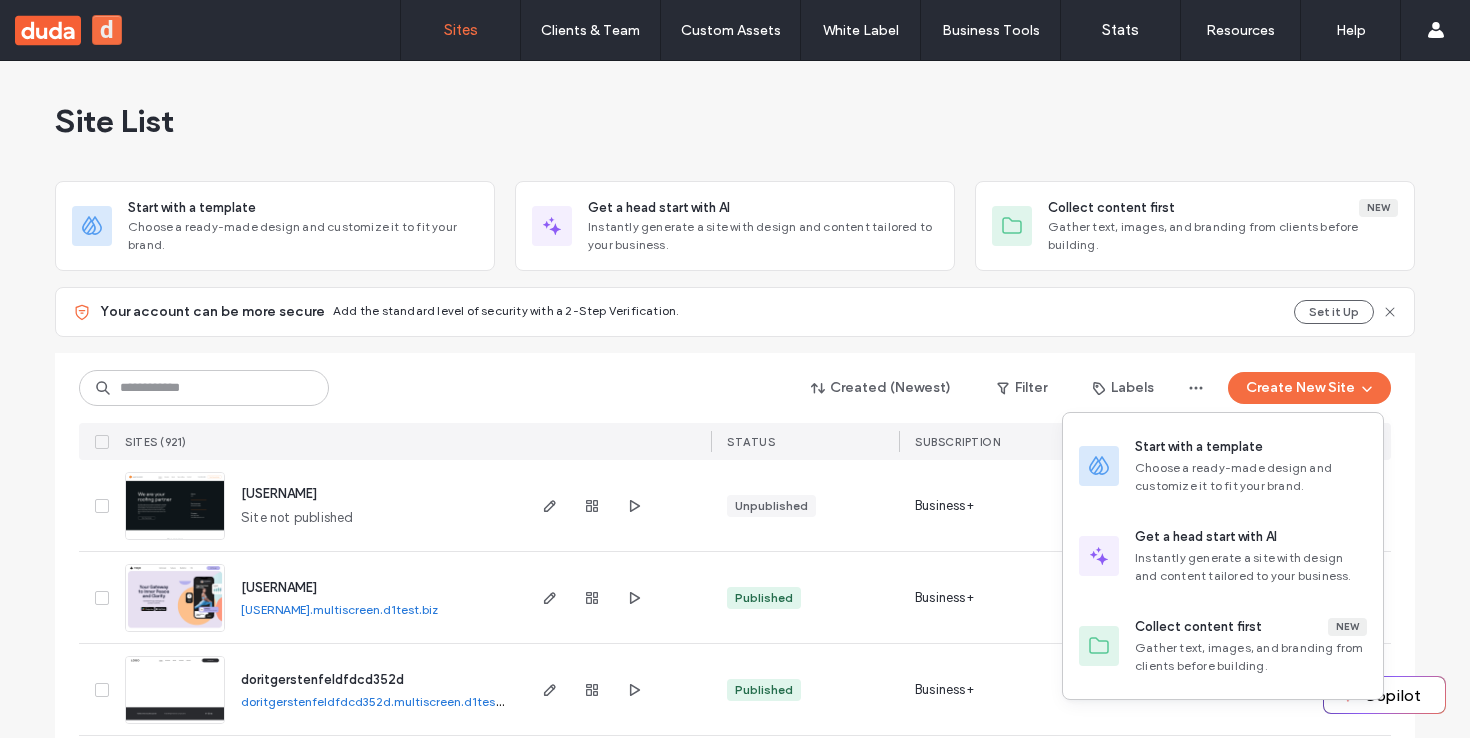 scroll, scrollTop: 0, scrollLeft: 0, axis: both 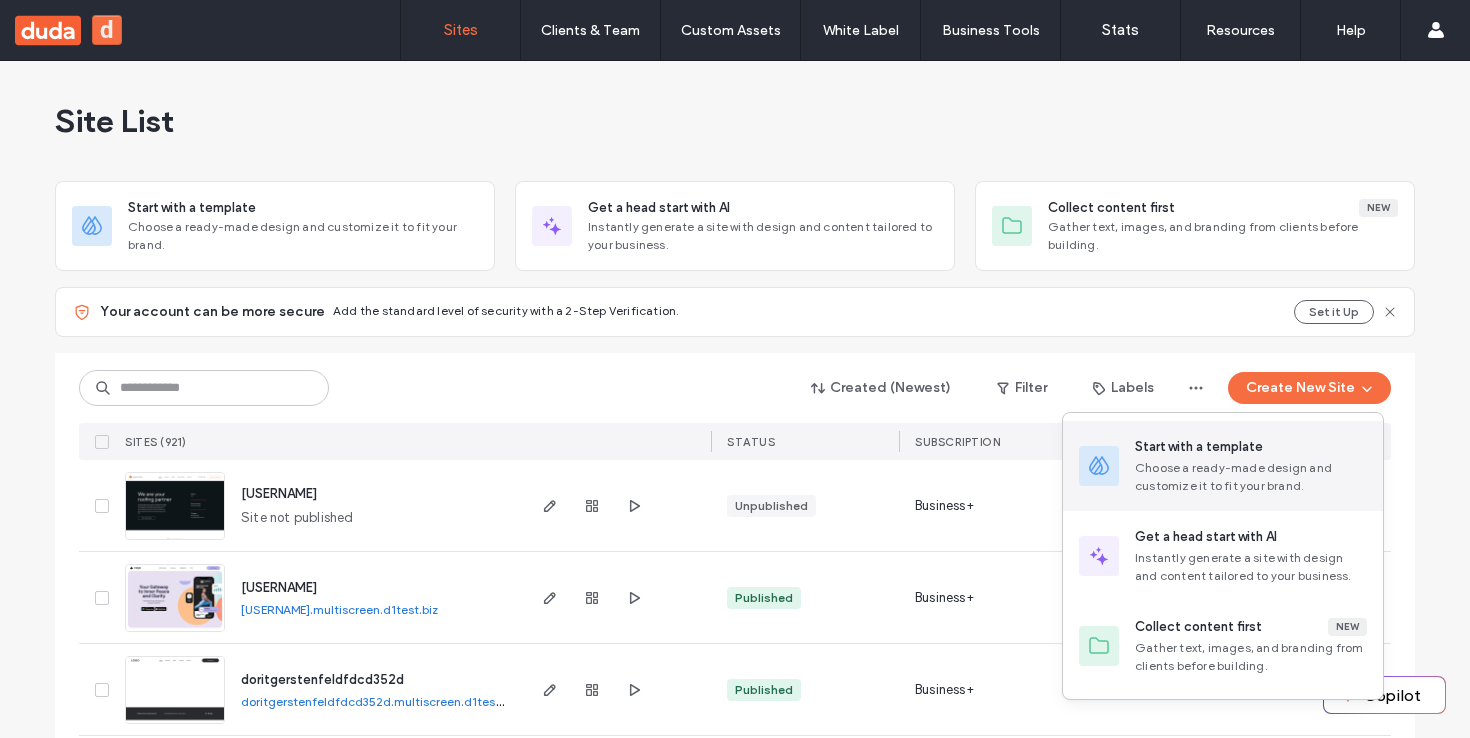 click on "Start with a template" at bounding box center (1251, 447) 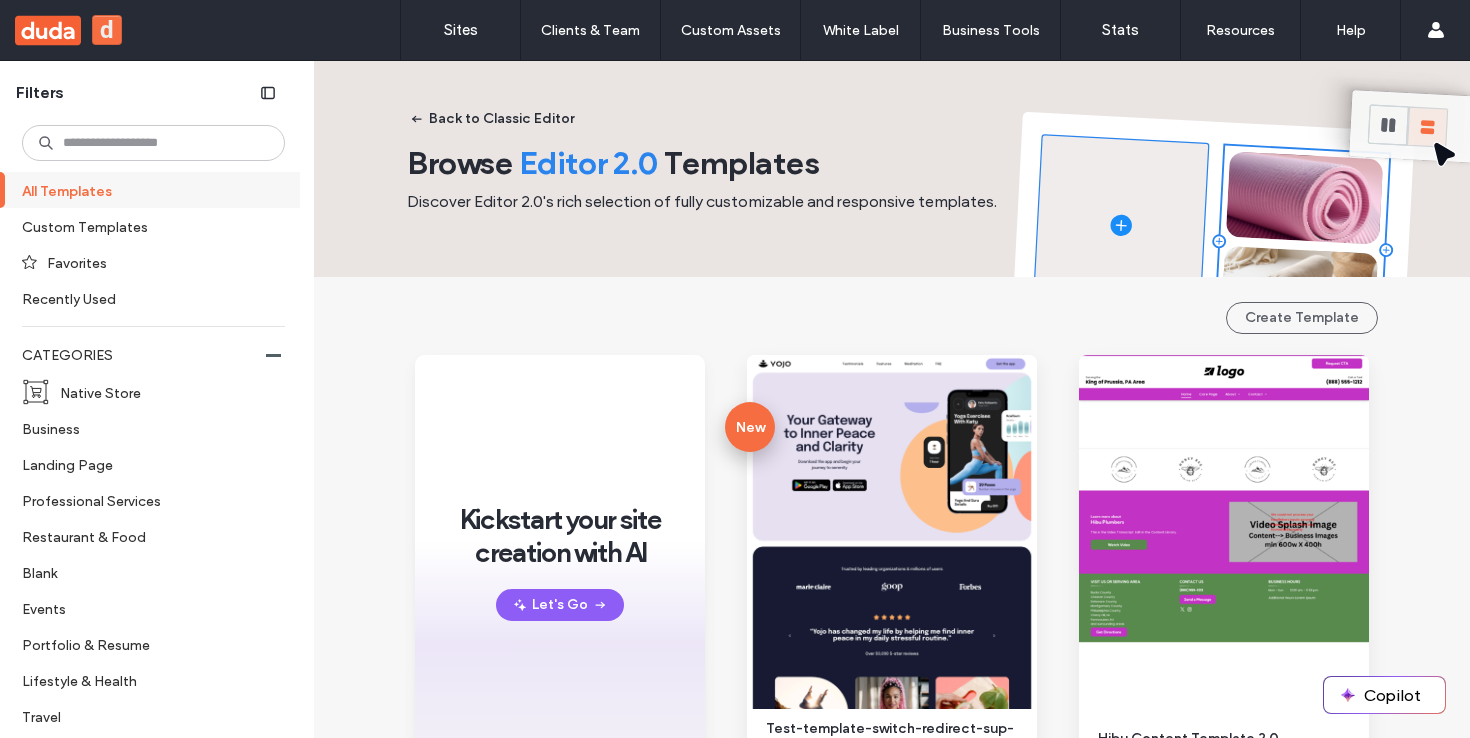 click on "Back to Classic Editor Browse   Editor 2.0   Templates
Discover Editor 2.0's rich selection of fully customizable and responsive templates." at bounding box center (892, 154) 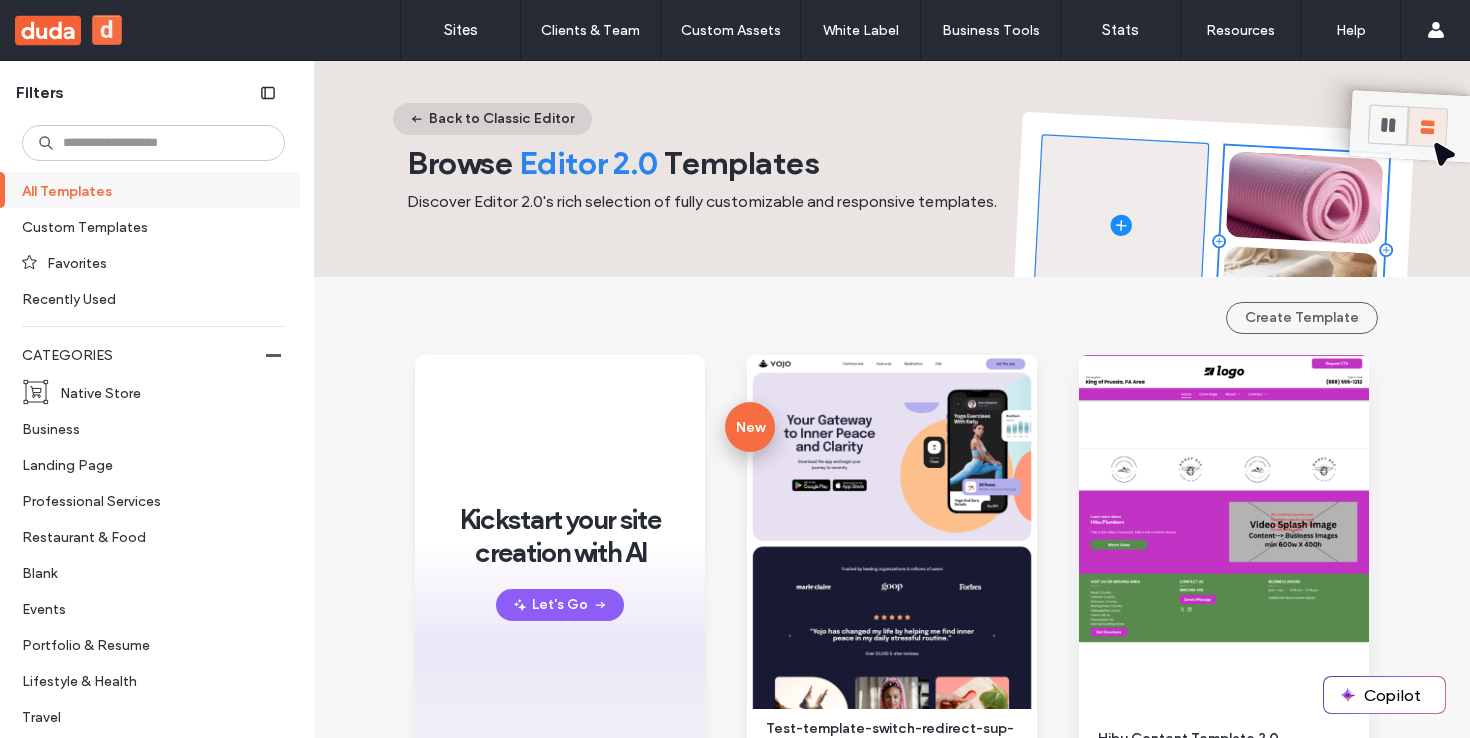 click on "Back to Classic Editor" at bounding box center [492, 119] 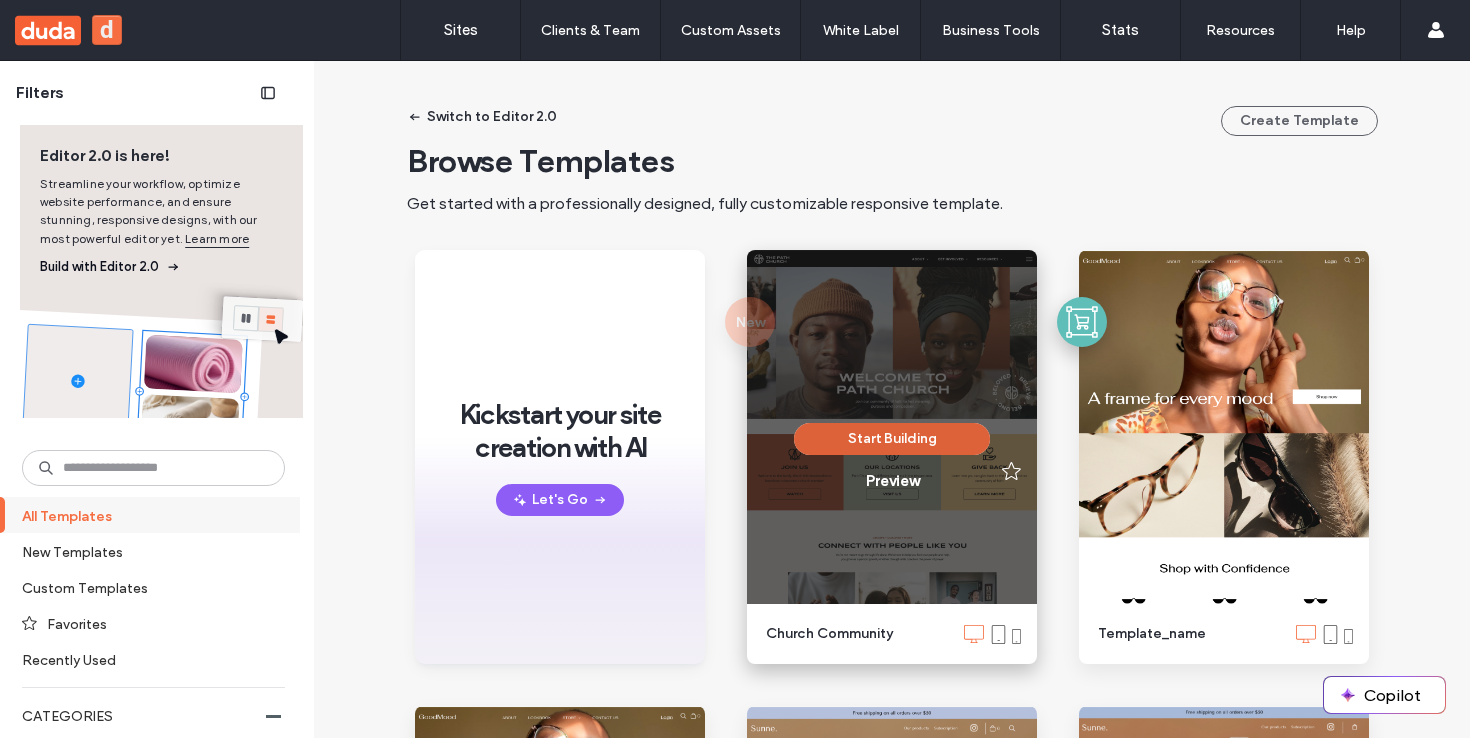 click on "Start Building" at bounding box center [892, 439] 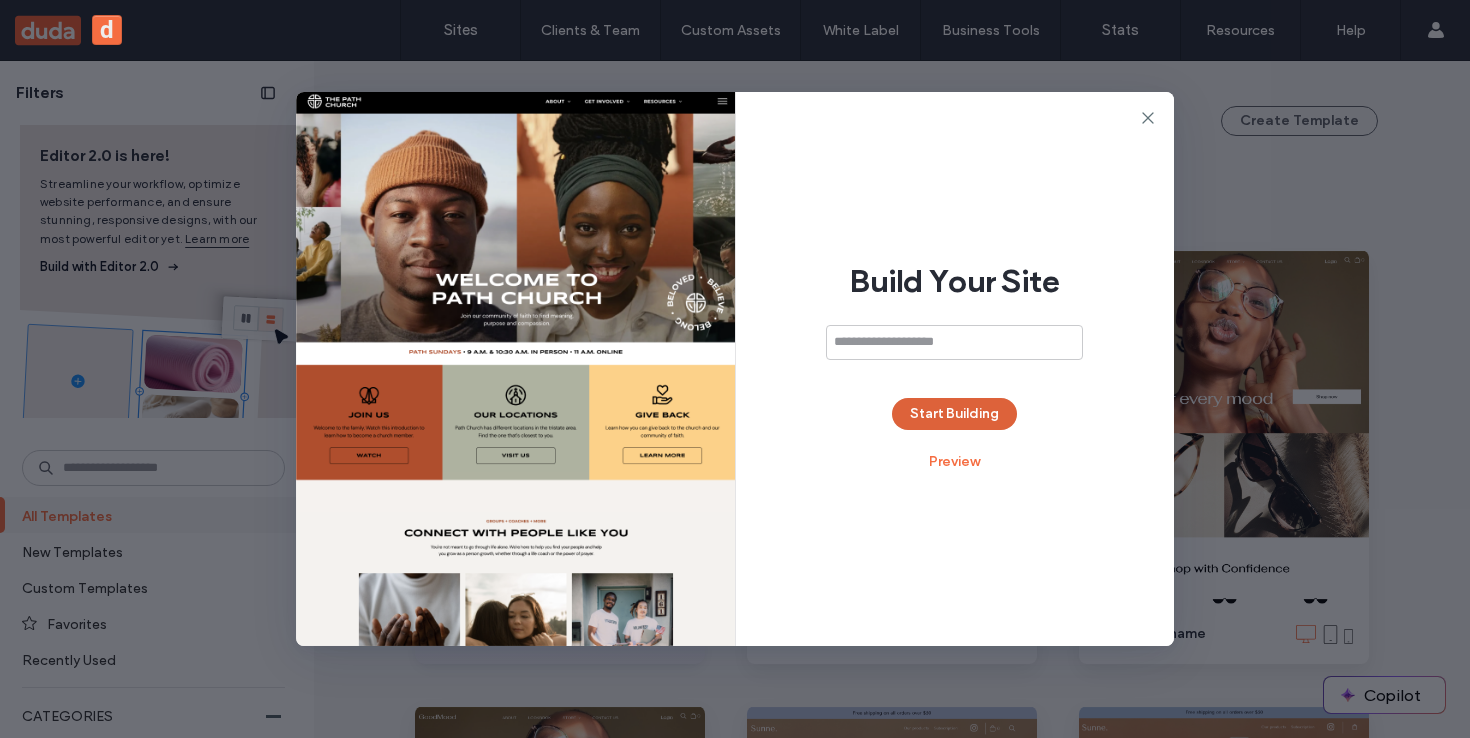 click on "Start Building" at bounding box center [954, 414] 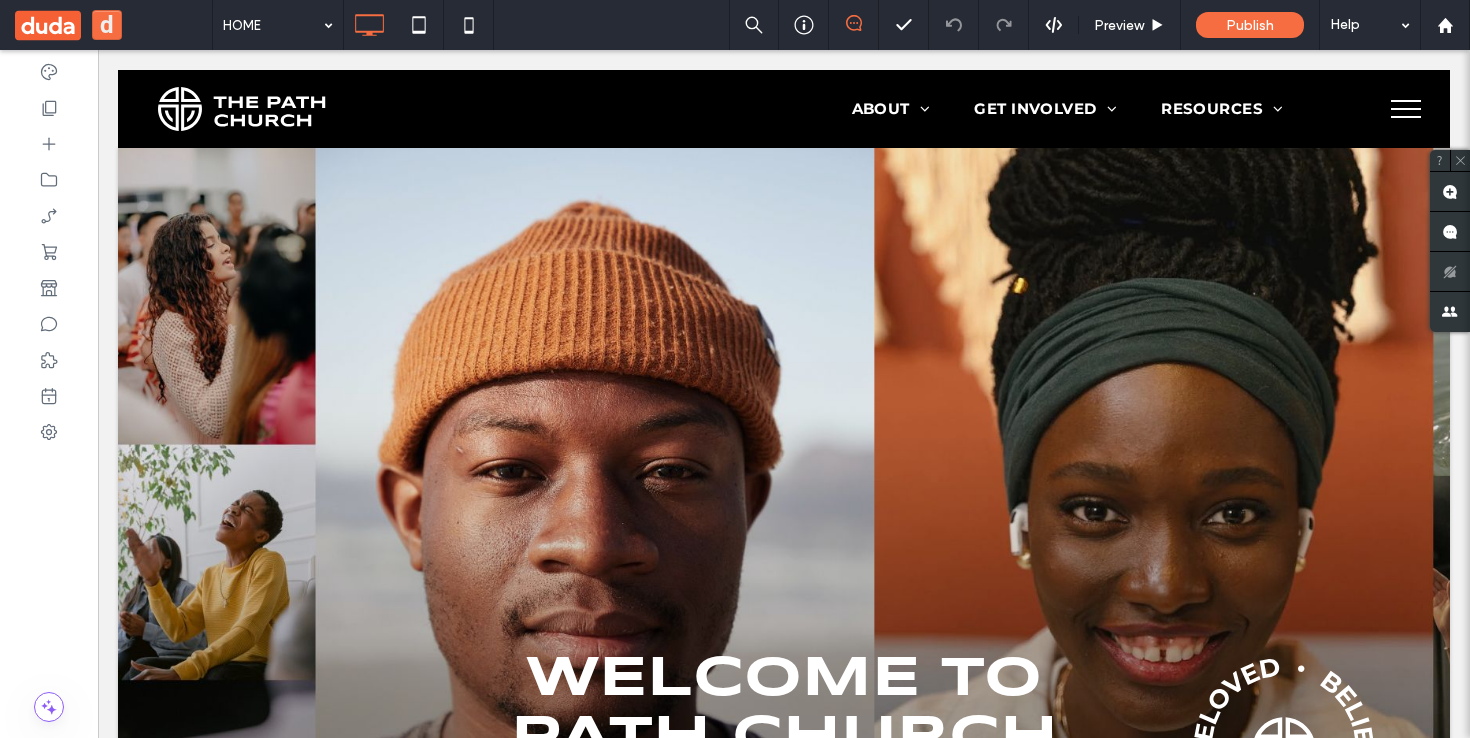 scroll, scrollTop: 0, scrollLeft: 0, axis: both 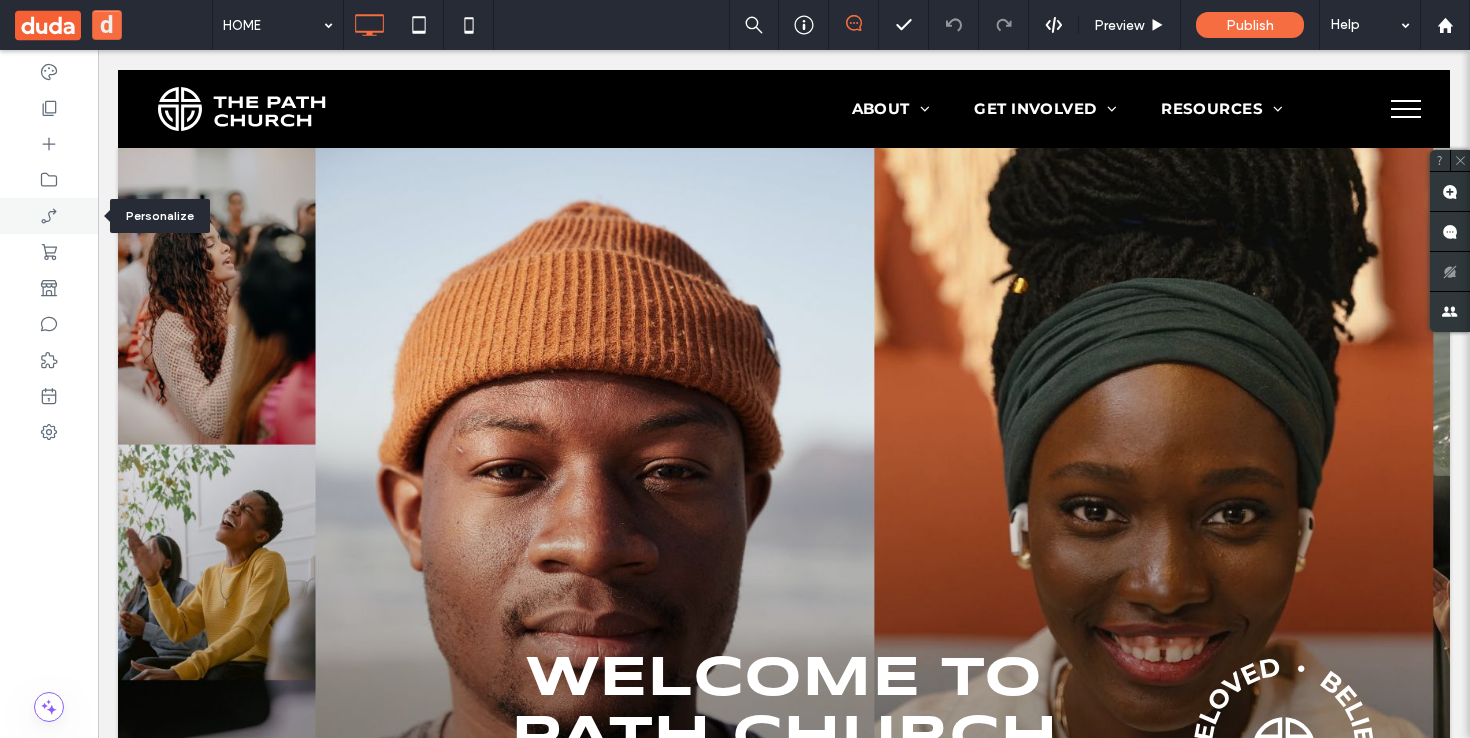 click 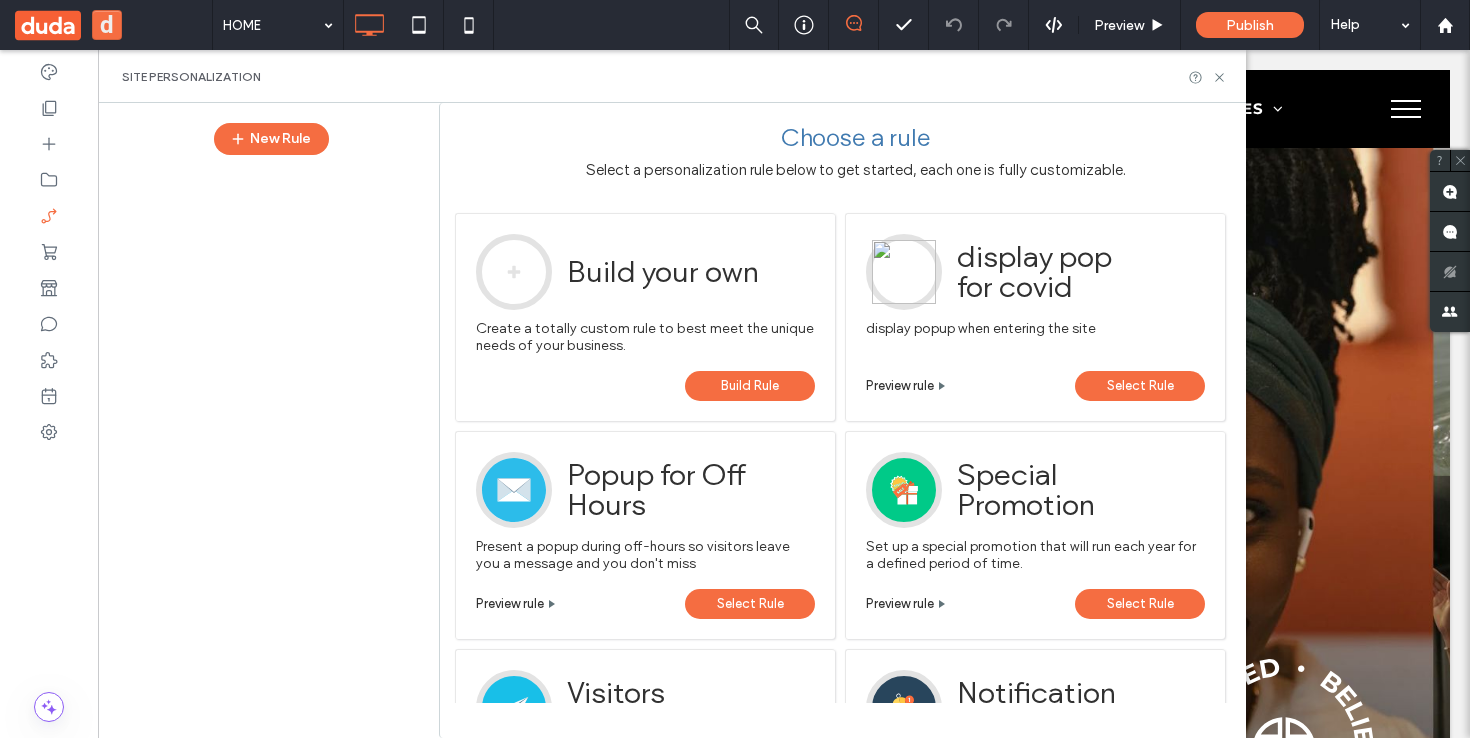 scroll, scrollTop: 362, scrollLeft: 0, axis: vertical 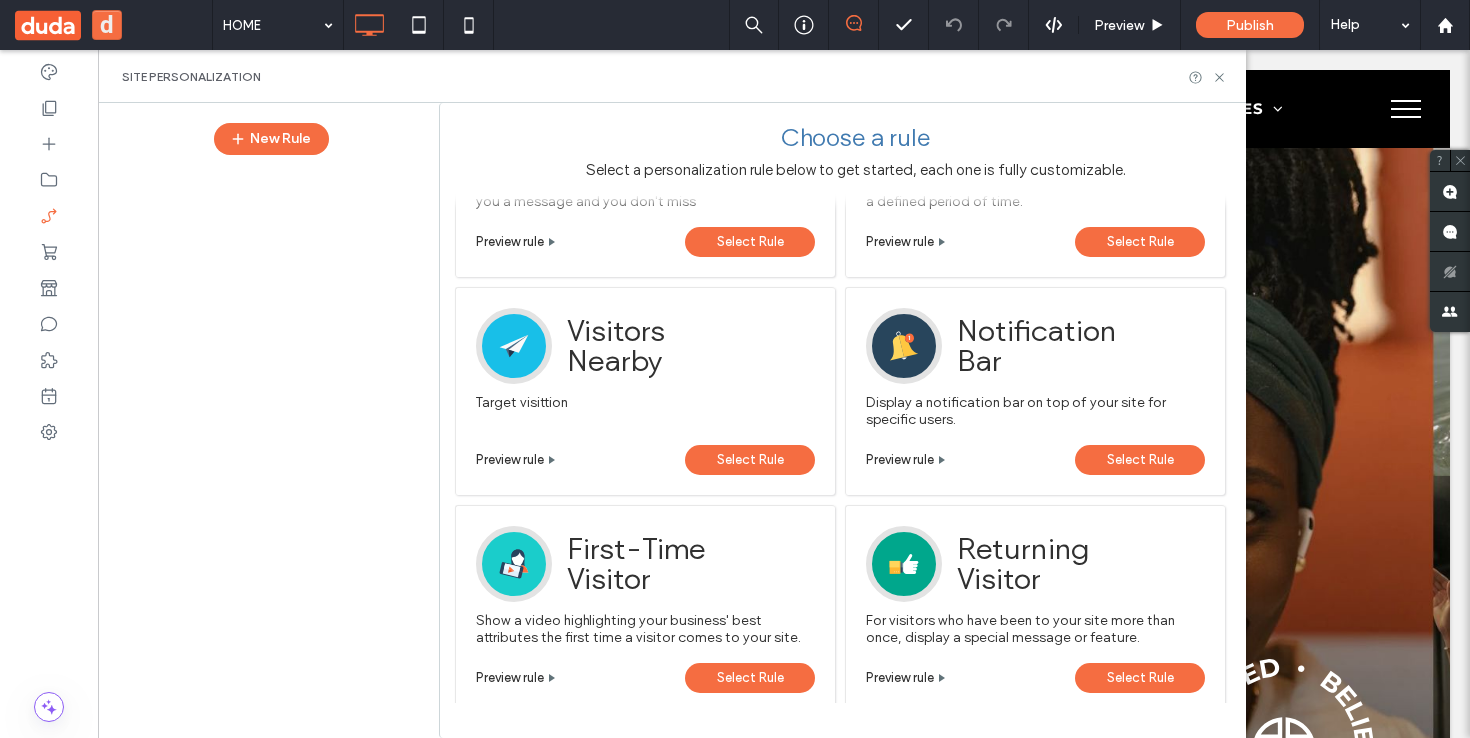 click on "Select Rule" at bounding box center [1140, 460] 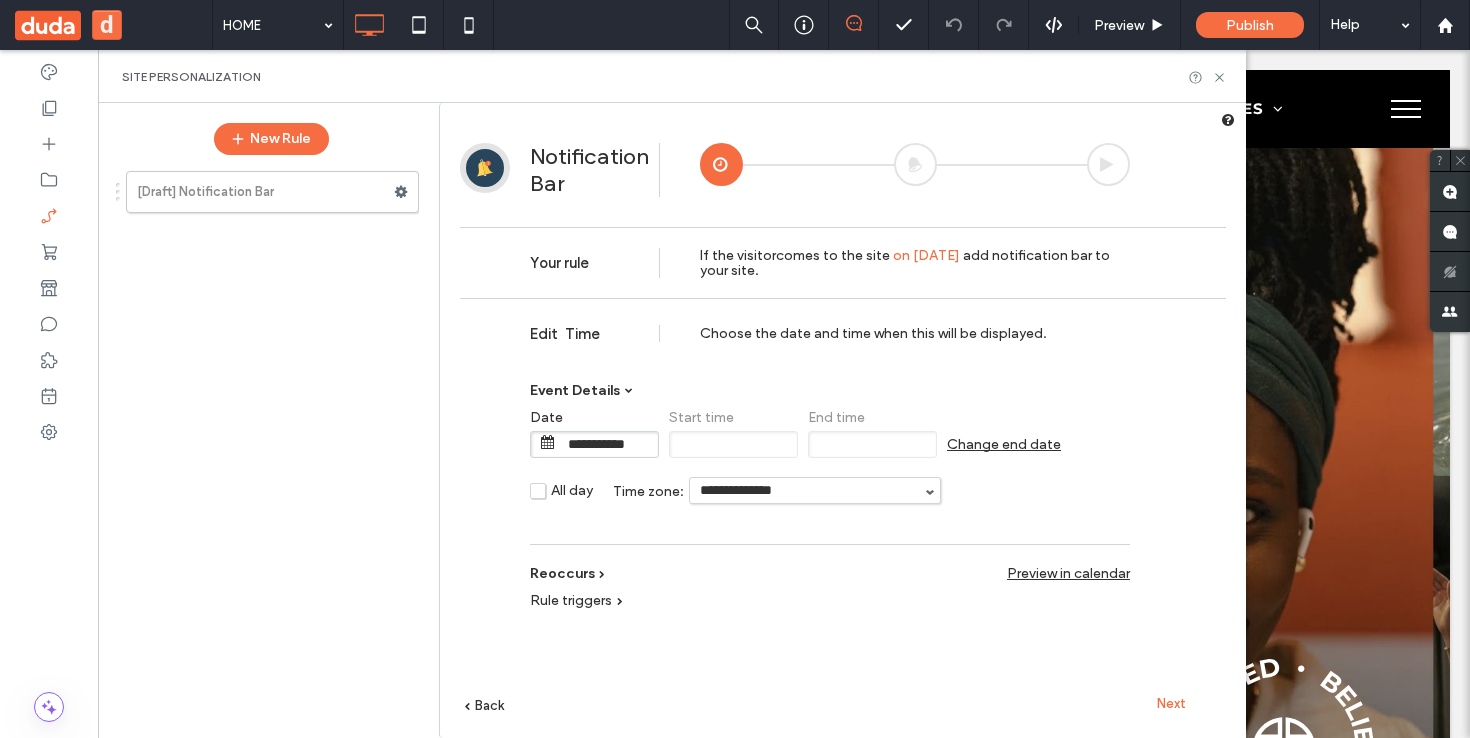 click on "Next" at bounding box center (1171, 703) 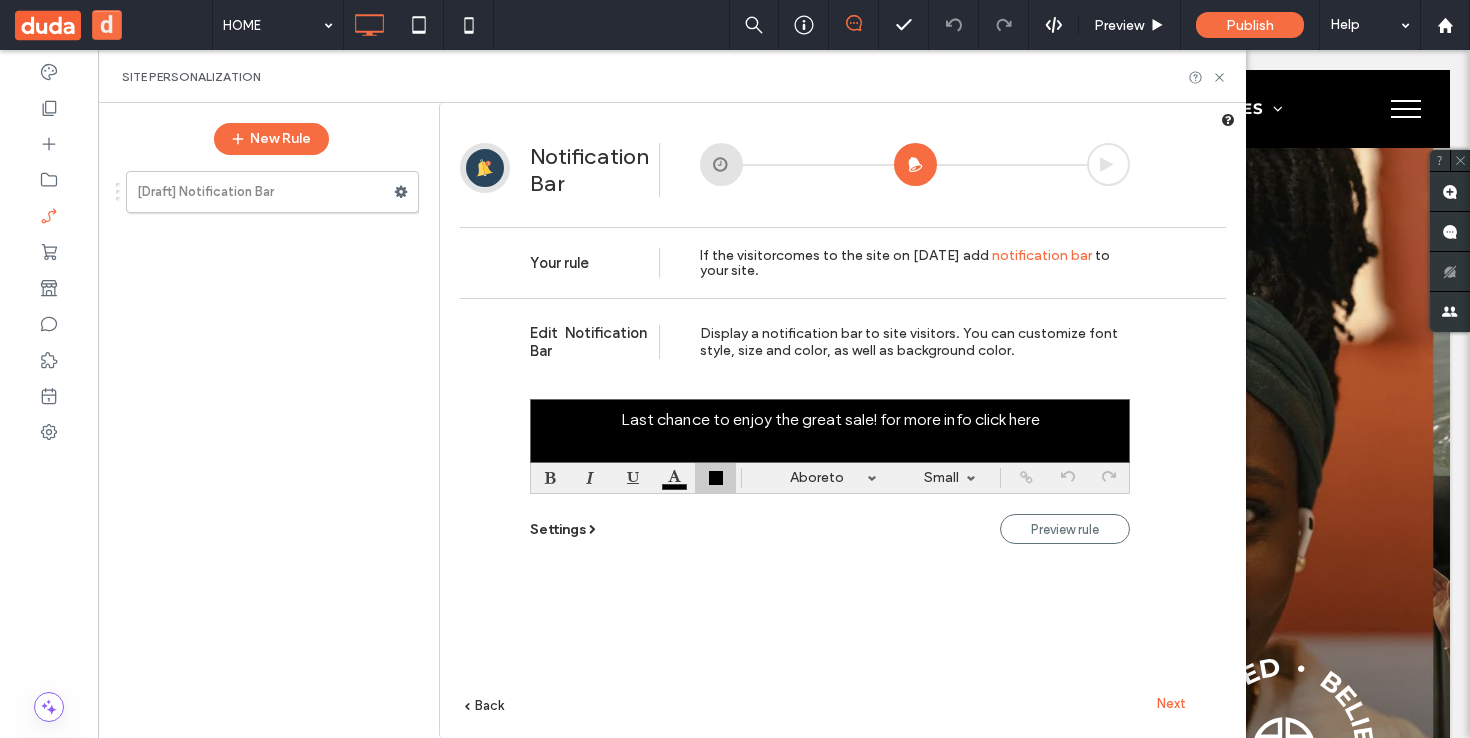 click at bounding box center [716, 478] 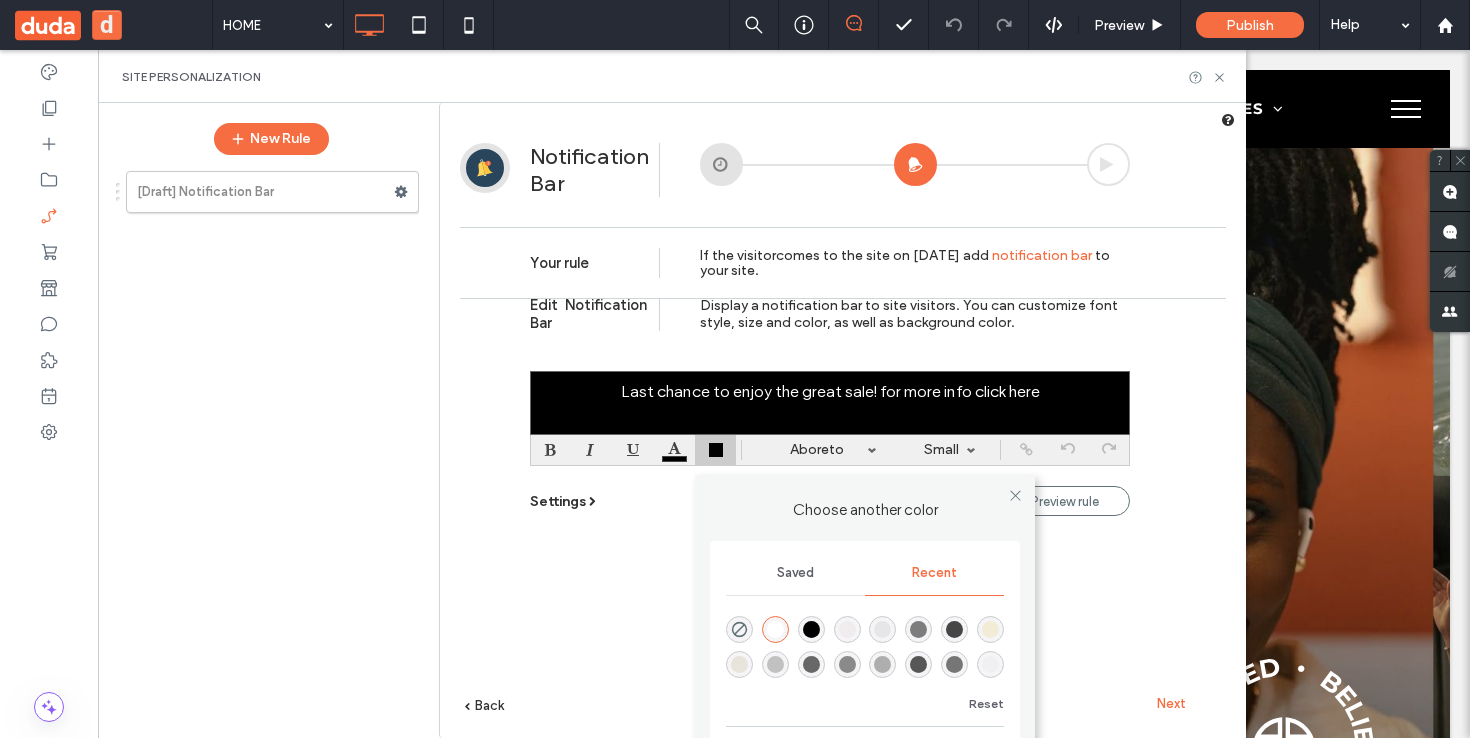 scroll, scrollTop: 42, scrollLeft: 0, axis: vertical 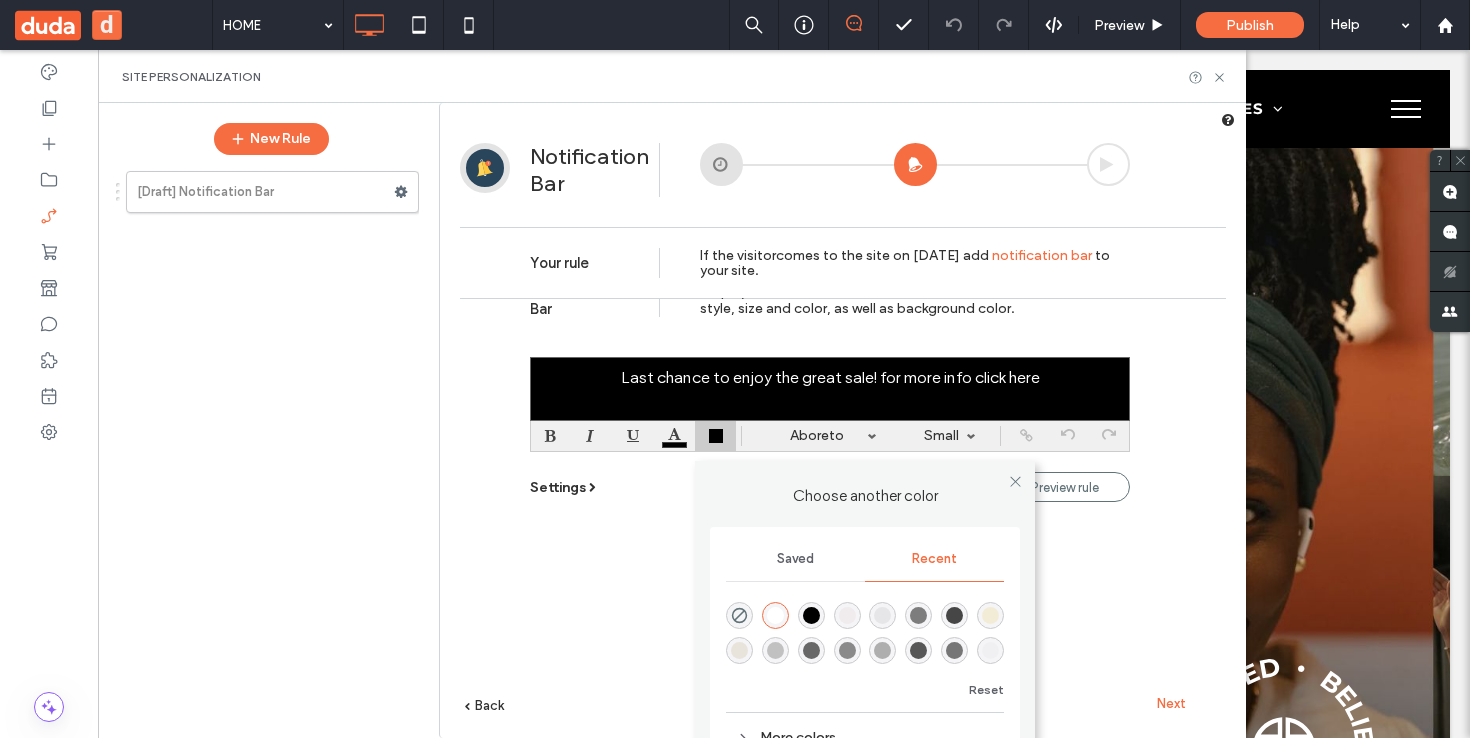 click on "More colors" at bounding box center (865, 738) 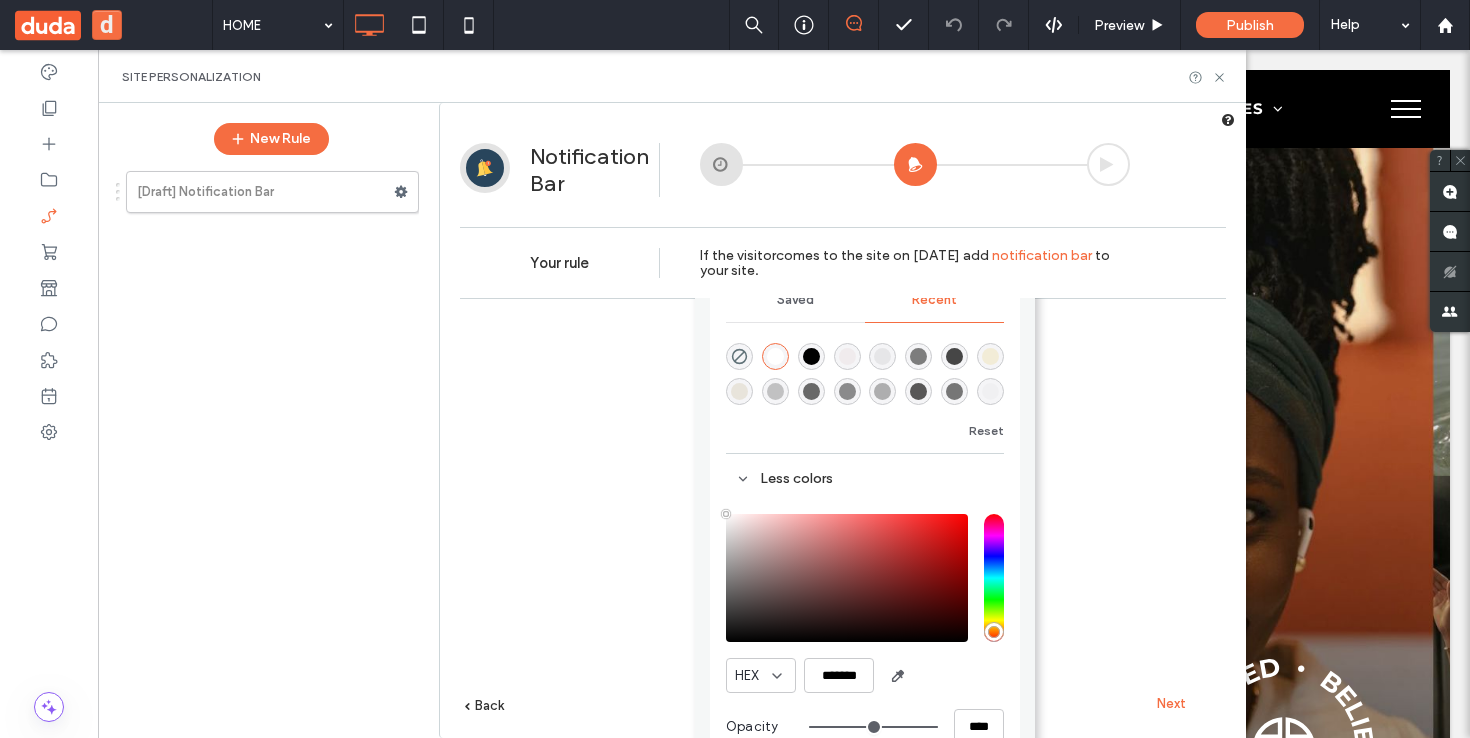 scroll, scrollTop: 302, scrollLeft: 0, axis: vertical 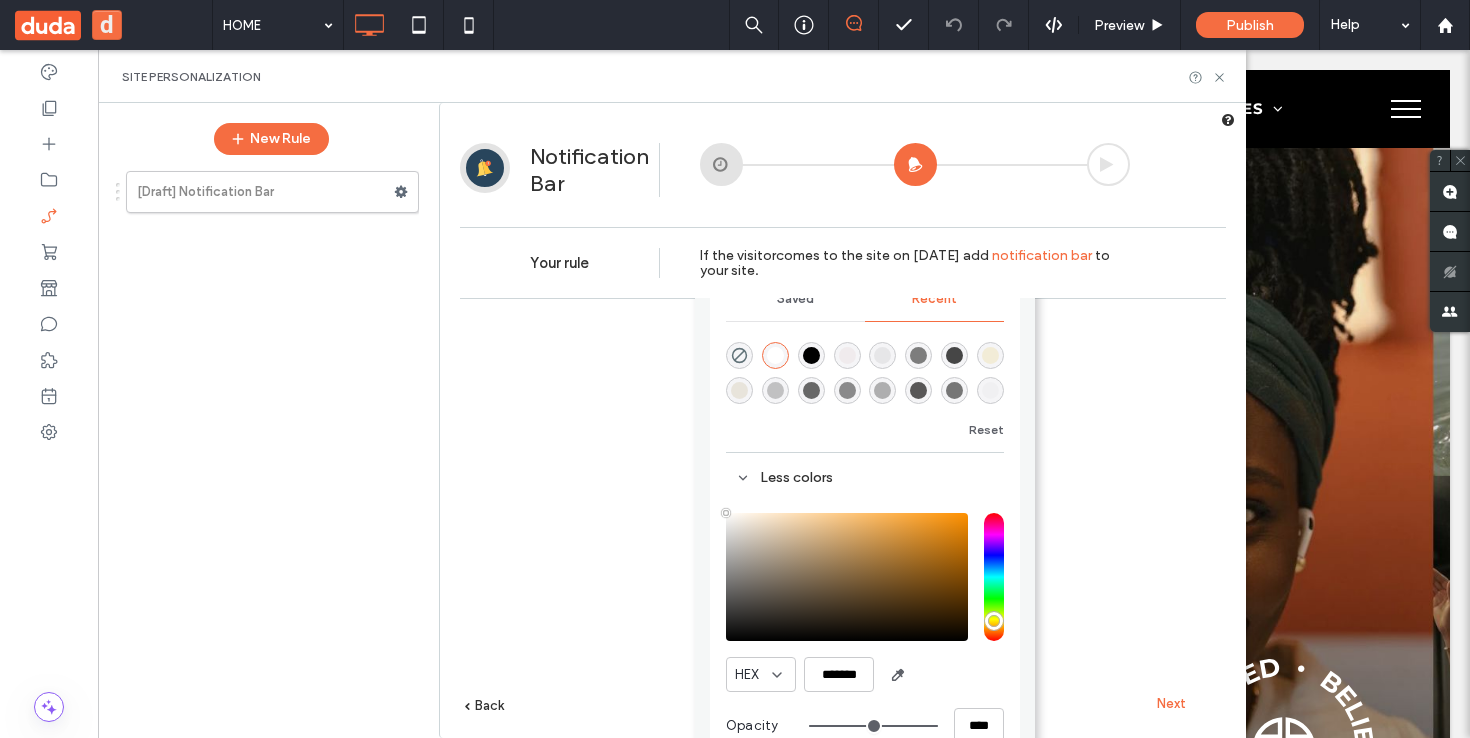 type on "**" 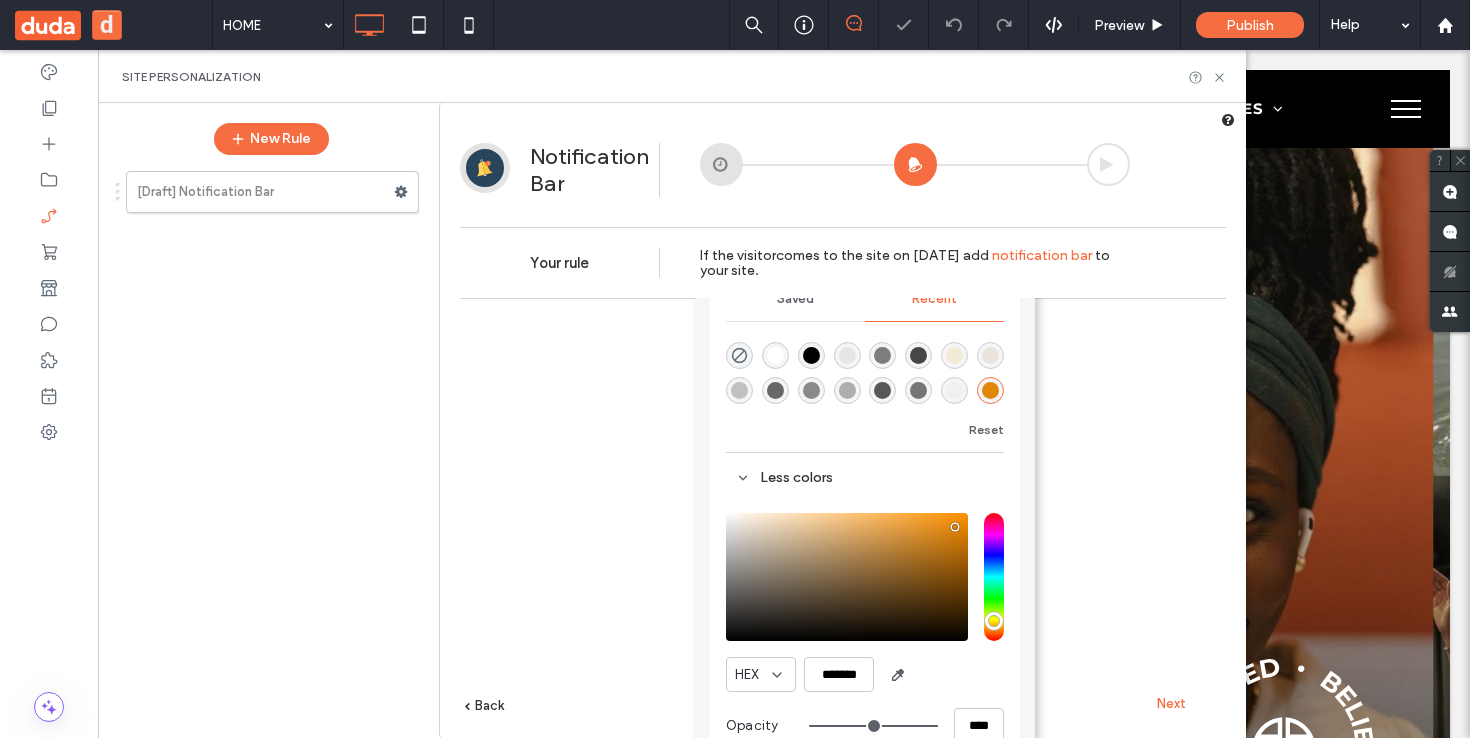 click on "Edit   Notification Bar
Display a notification bar to site visitors. You can customize font style, size and color, as well as background color.
Choose another color Saved Recent Reset Less colors HEX ******* Opacity ****
Aboreto     Aboreto     Abril Fatface     Albert Sans     Alegreya     Amiri     Arapey     Arial     Barlow     Be Vietnam     Bebas Neue     Comfortaa     Dancing Script     DM Sans     DM Serif Display     Droid Sans     Droid Sans Mono     Droid Serif     Epilogue     Fjalla One     Fraunces     Georgia     Hedvig Letters Serif     Heebo     Helvetica     Inter     Jost     Lato     Libre Baskerville     Lora     Marcellus     Merriweather     Montserrat     Muli     Mulish     Noto Sans     Noto Serif     Nunito Sans     Old Standard TT     Open Sans     Oswald     Outfit     Petit Formal Script     Playfair Display     Poppins" at bounding box center [843, 548] 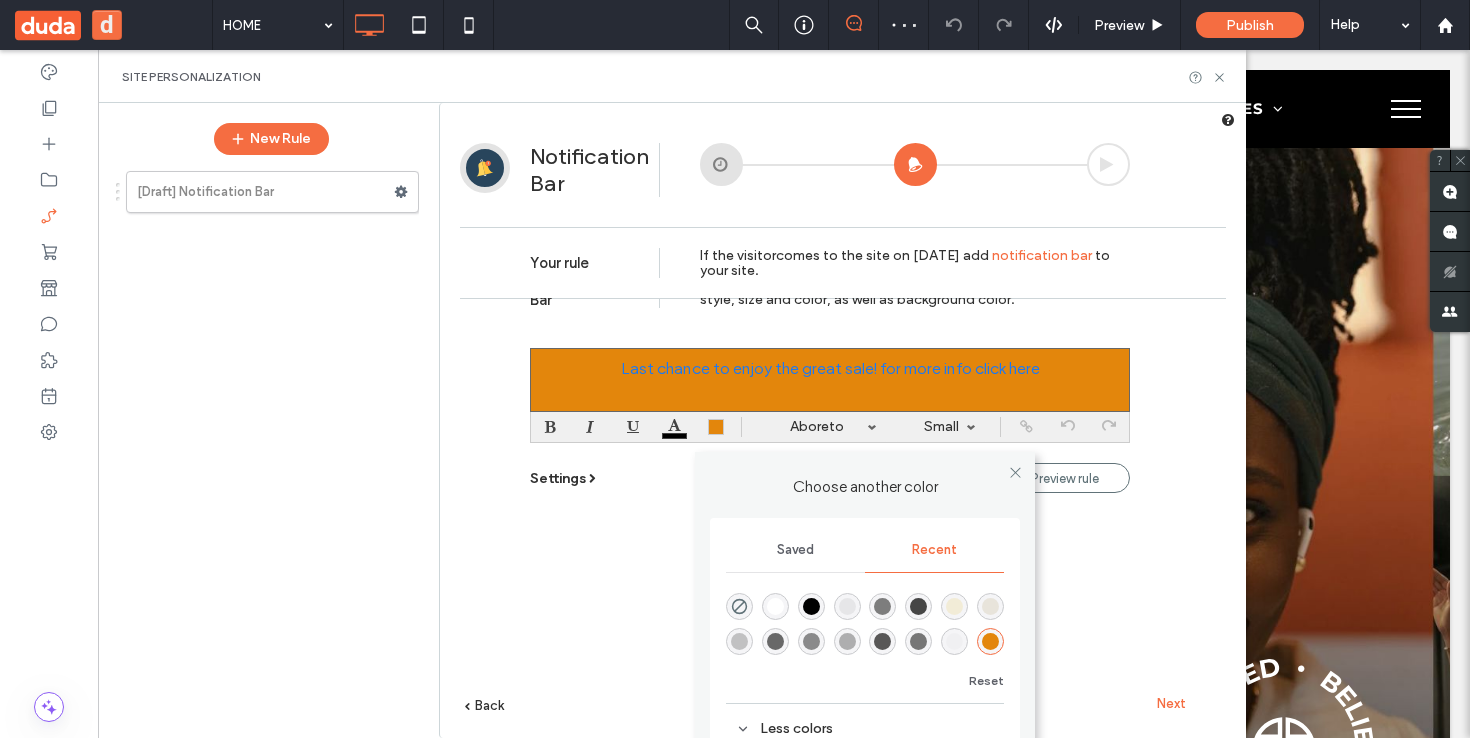 scroll, scrollTop: 0, scrollLeft: 0, axis: both 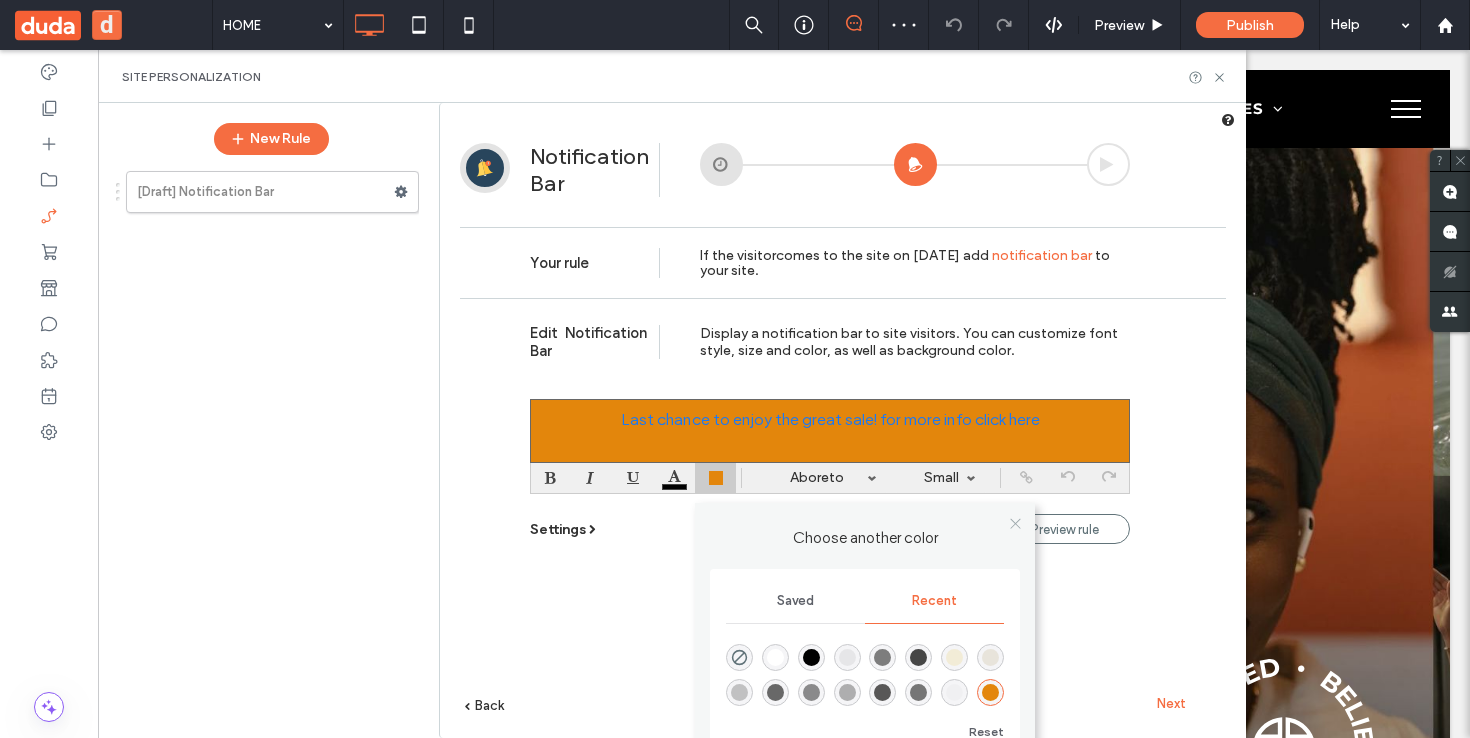 click at bounding box center [1015, 523] 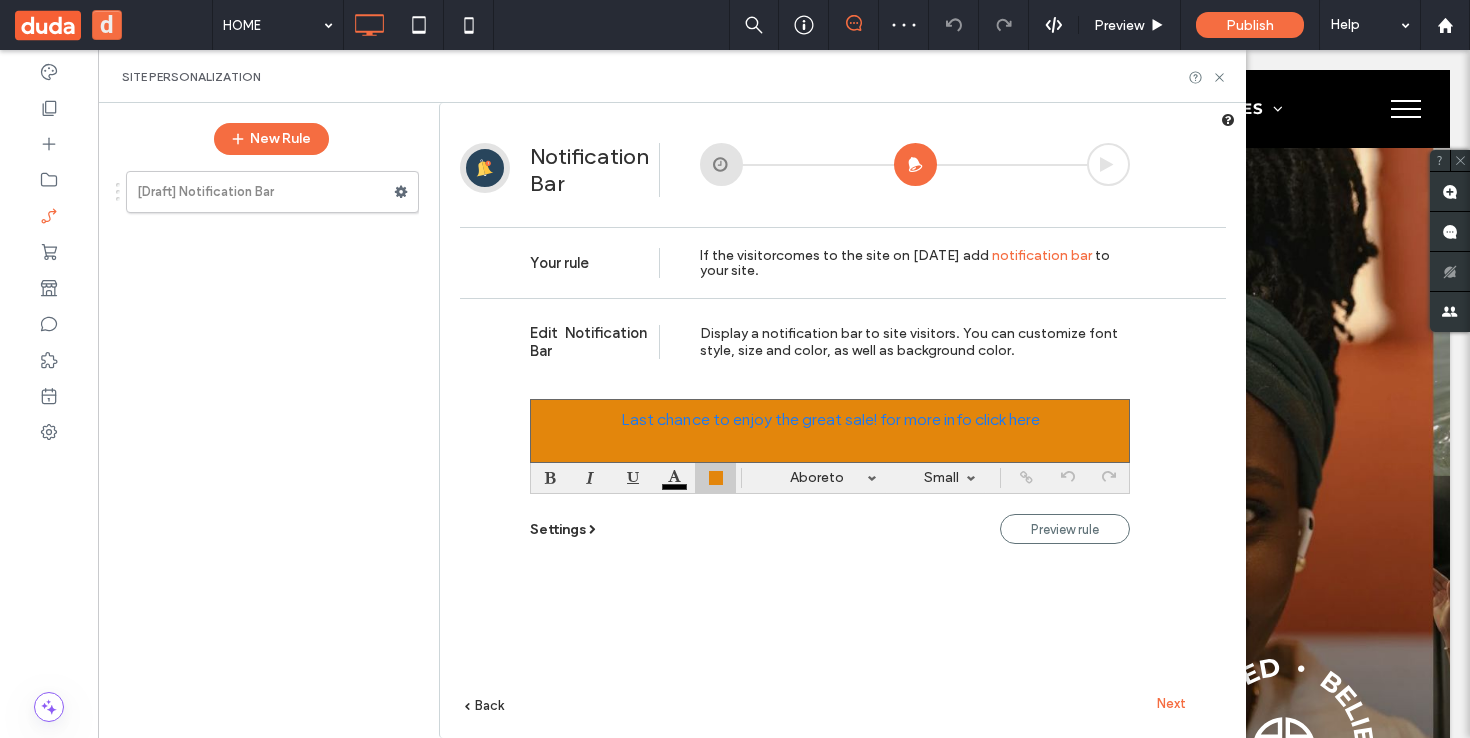click at bounding box center (830, 431) 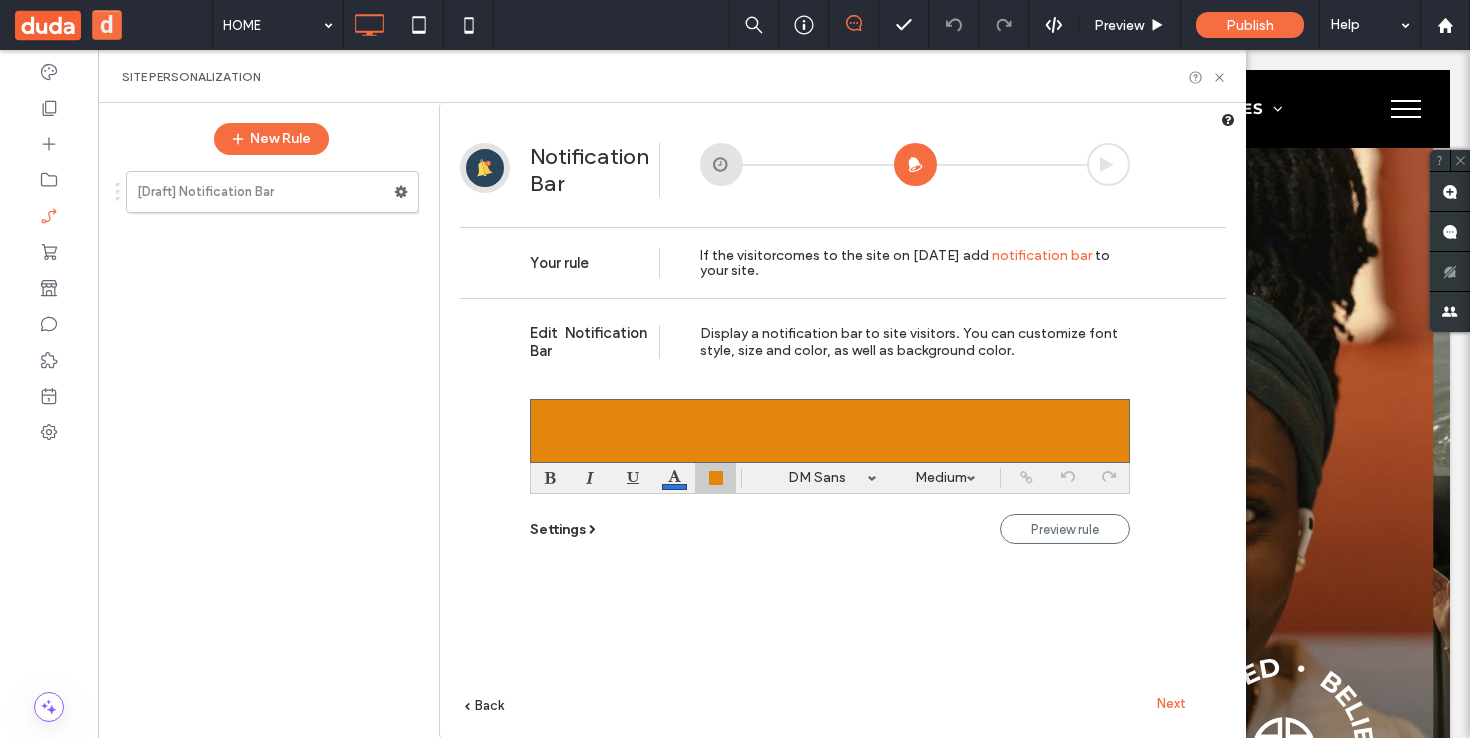 type 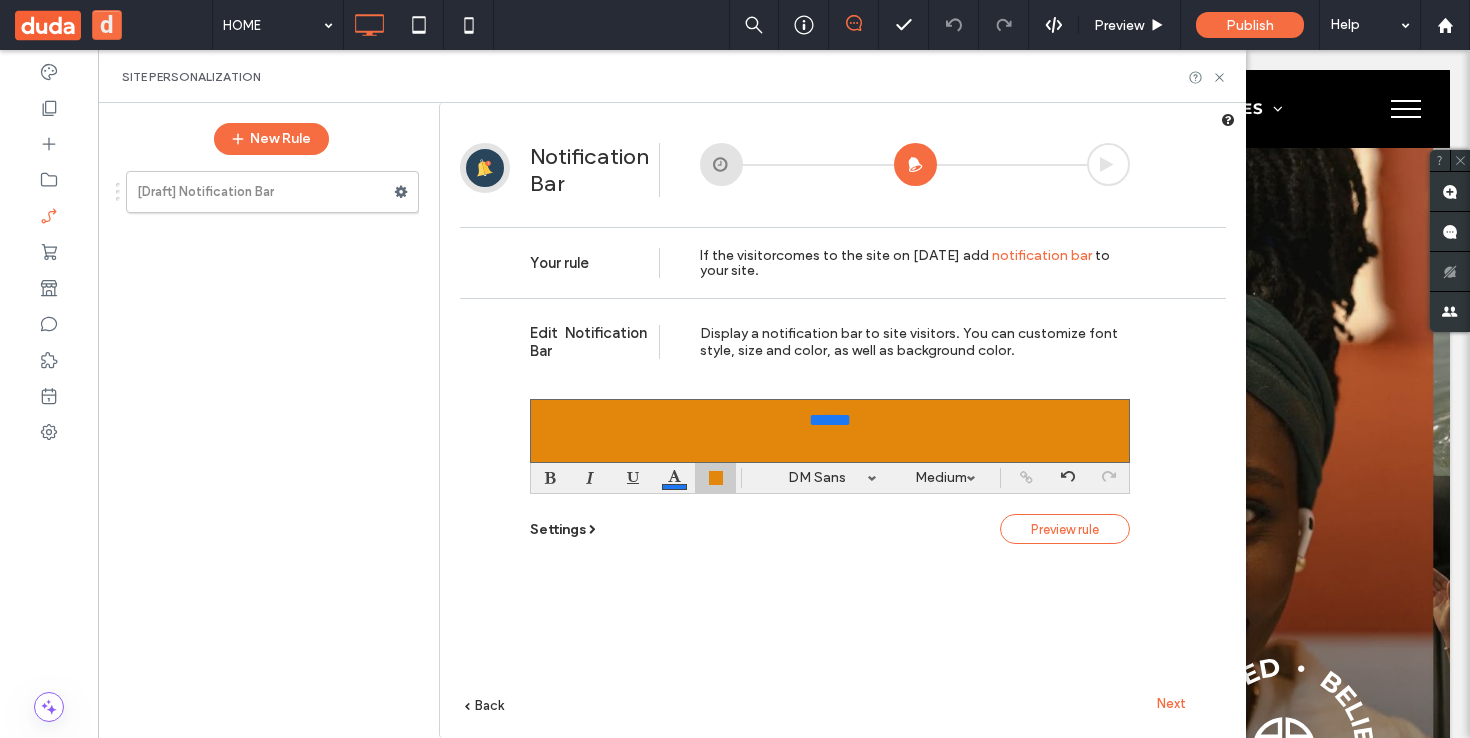 click on "Preview rule" at bounding box center [1065, 529] 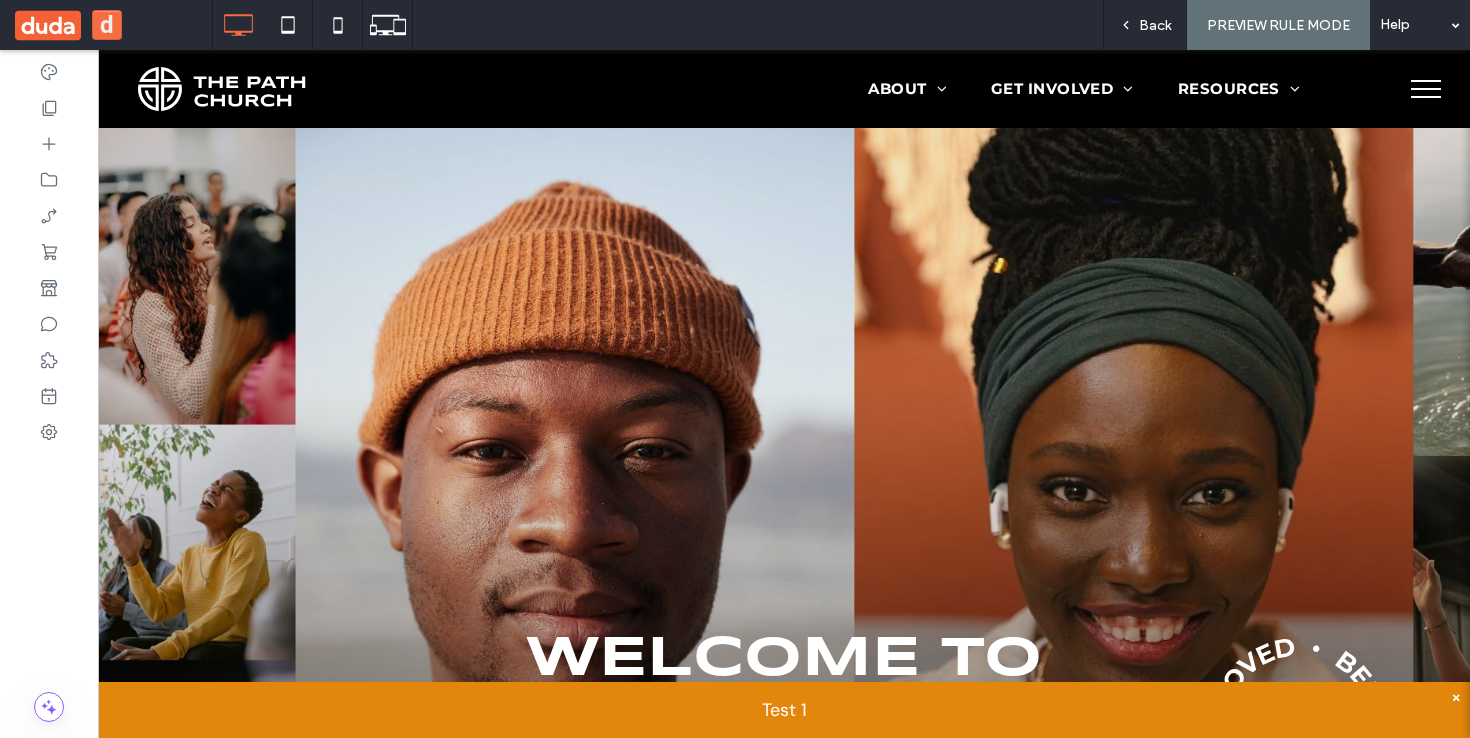 scroll, scrollTop: 0, scrollLeft: 0, axis: both 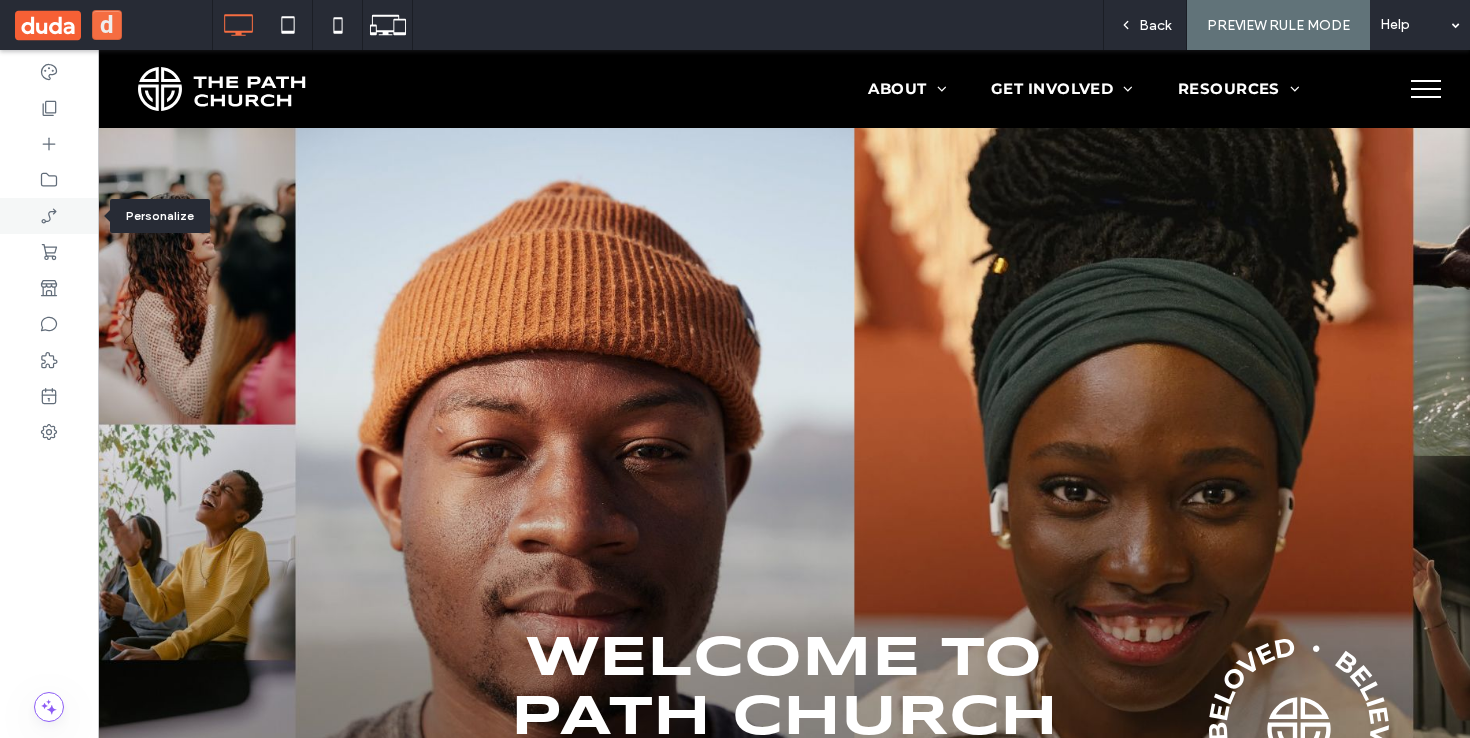 click 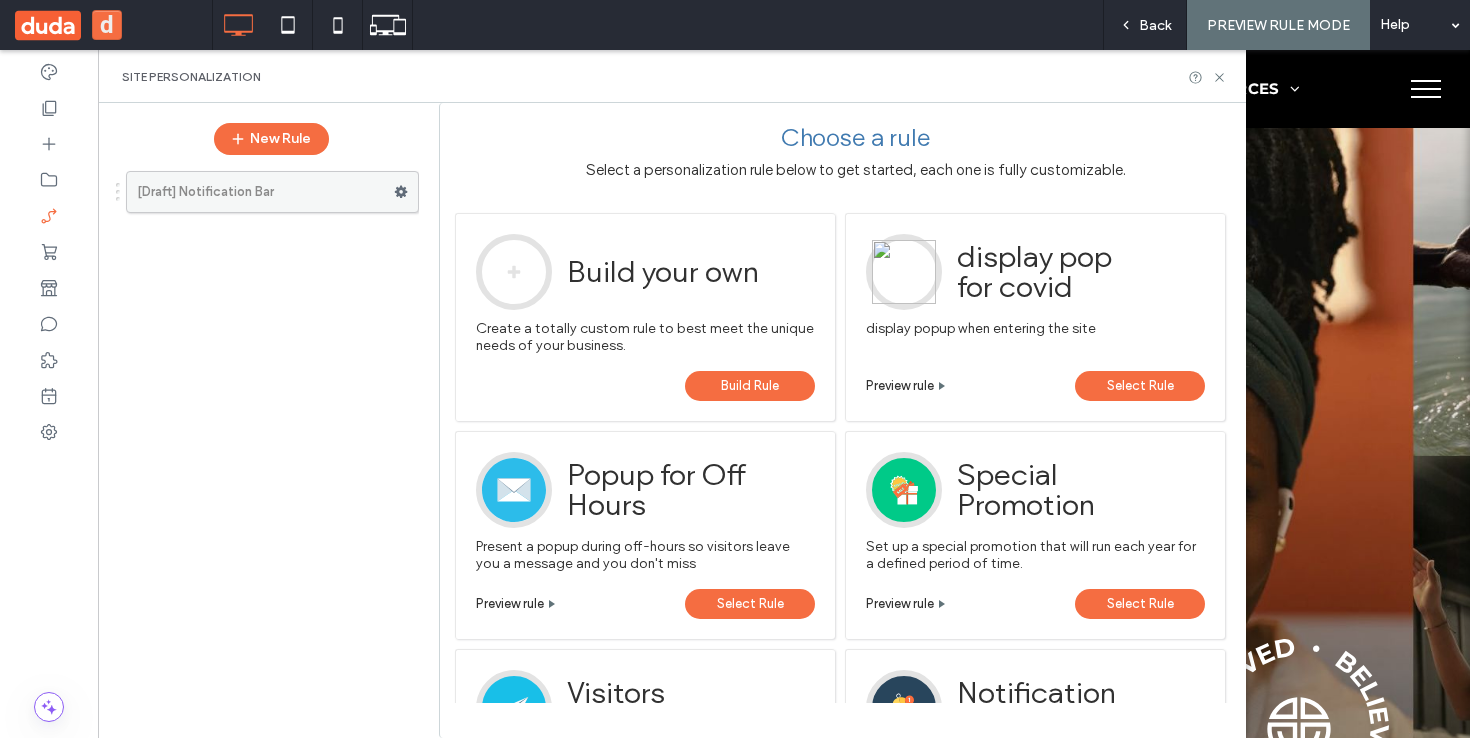click at bounding box center (406, 192) 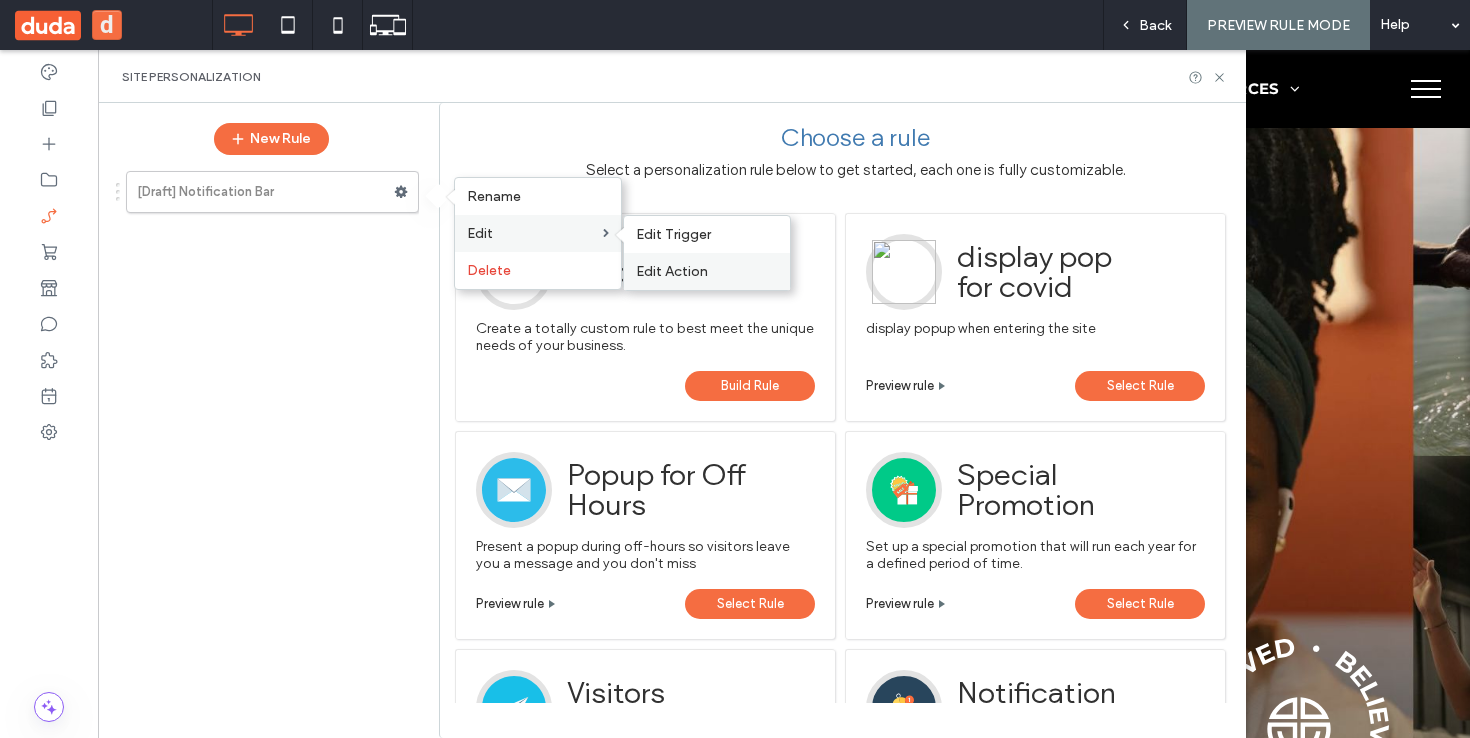 click on "Edit Action" at bounding box center (672, 271) 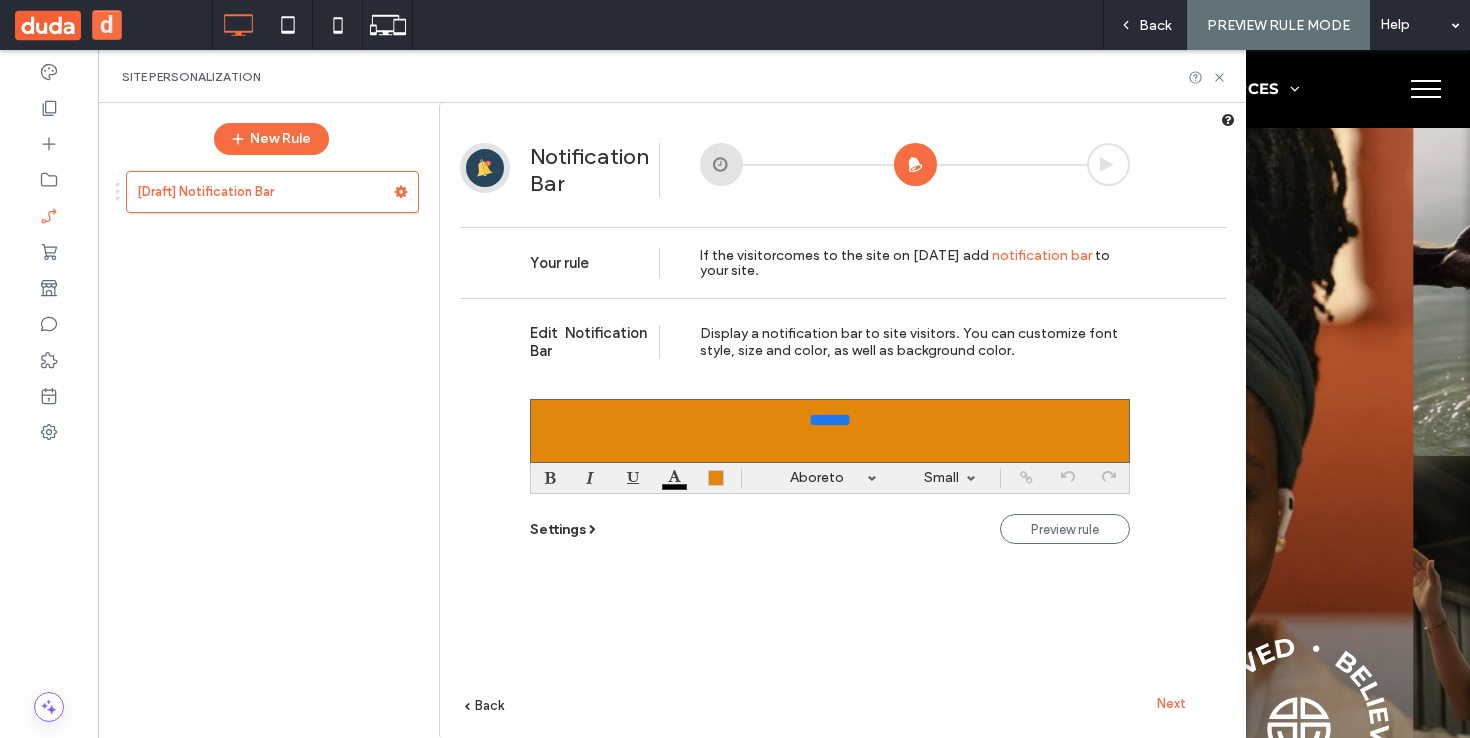 click on "Next" at bounding box center (1171, 703) 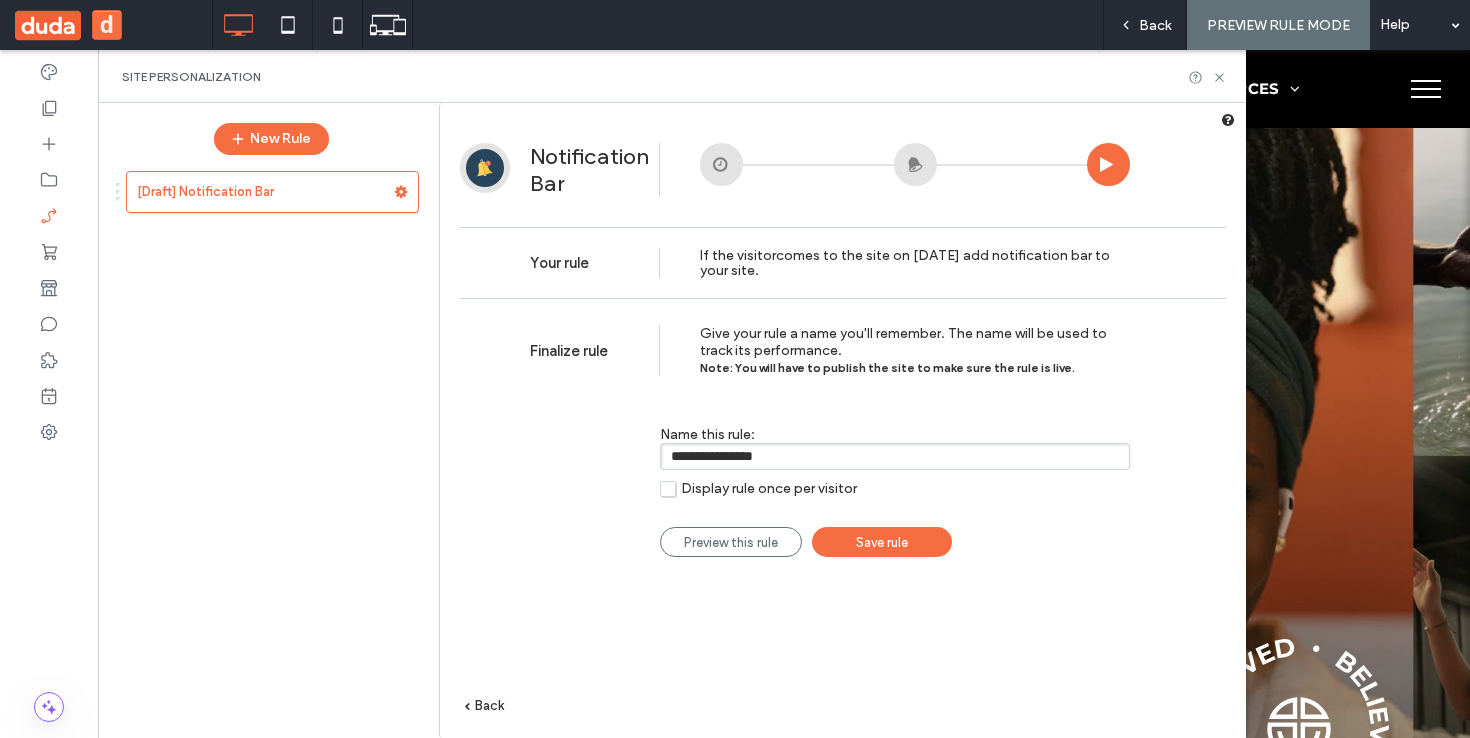 click on "**********" at bounding box center (895, 456) 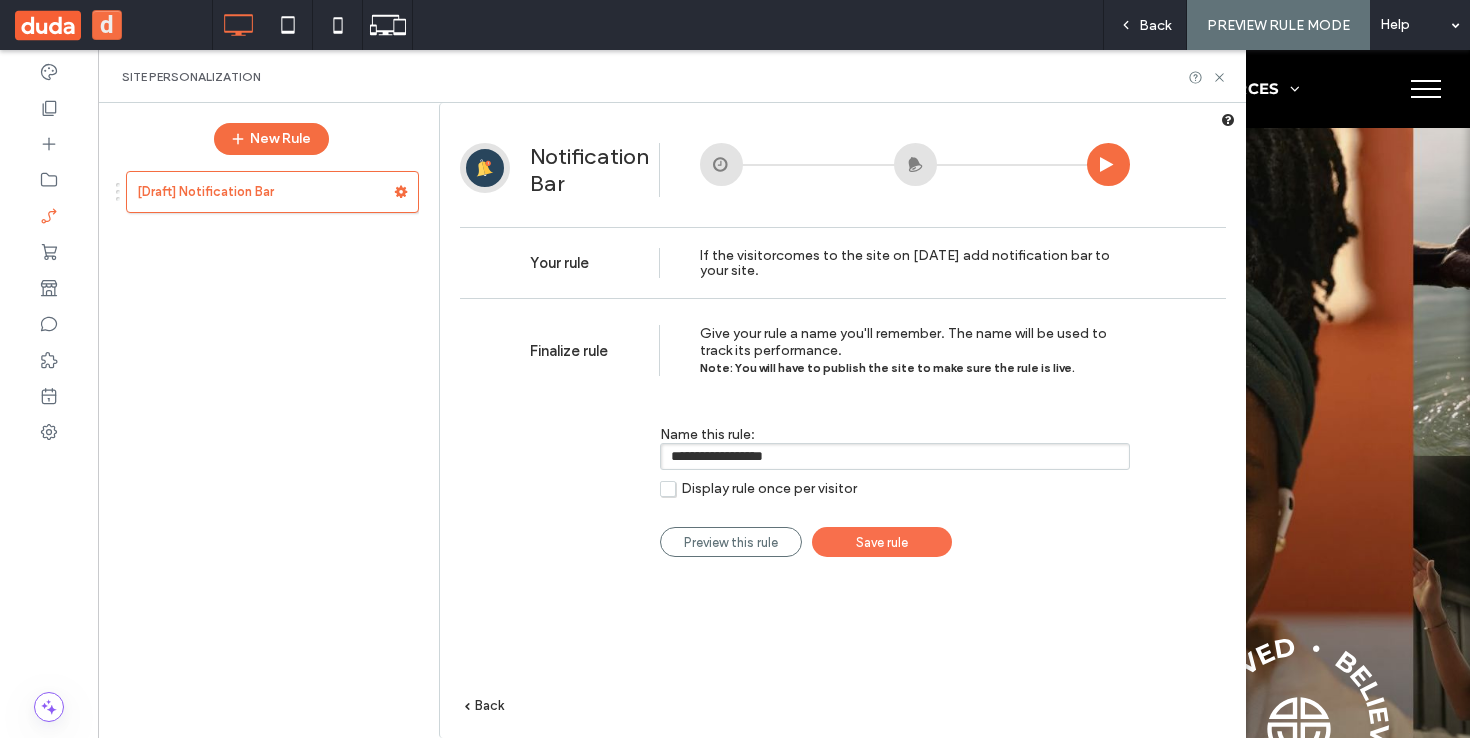 type on "**********" 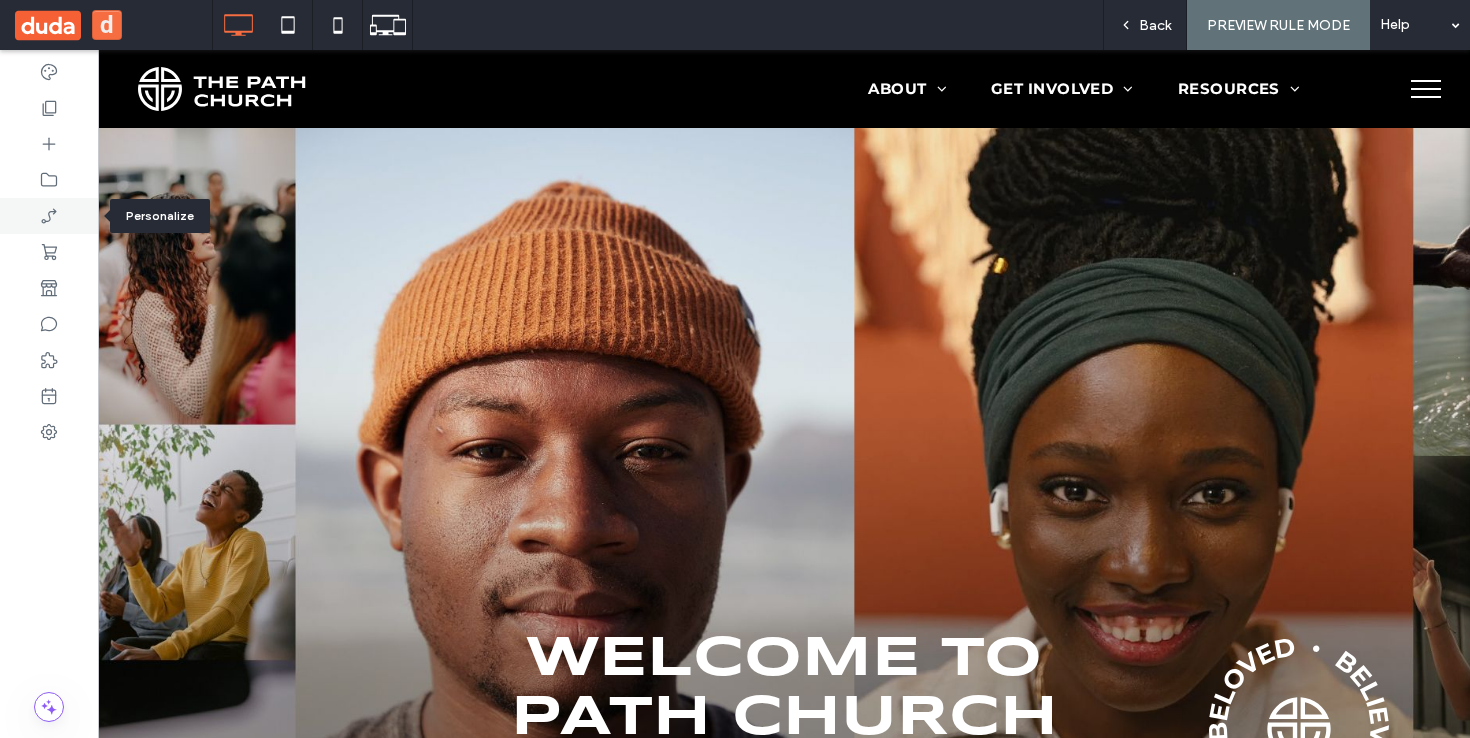 click 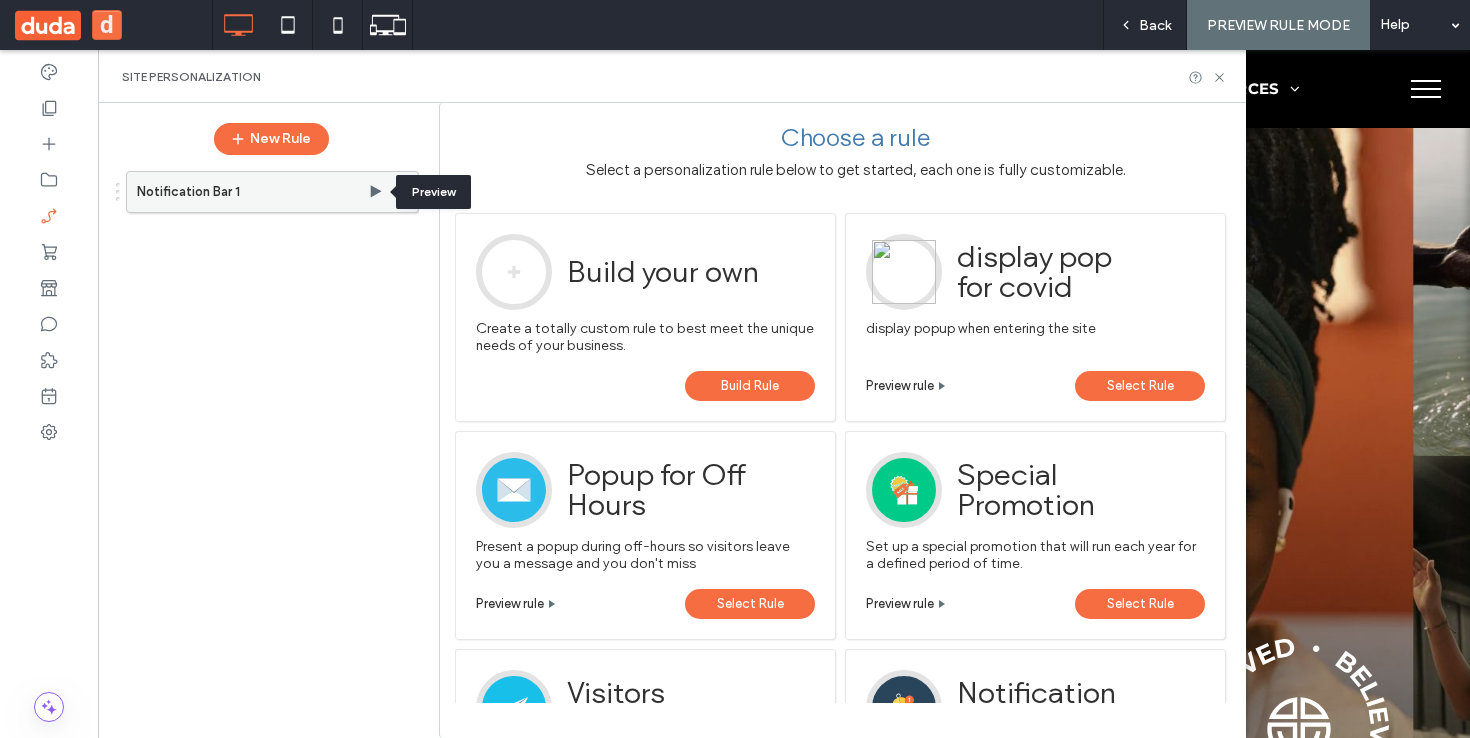 click 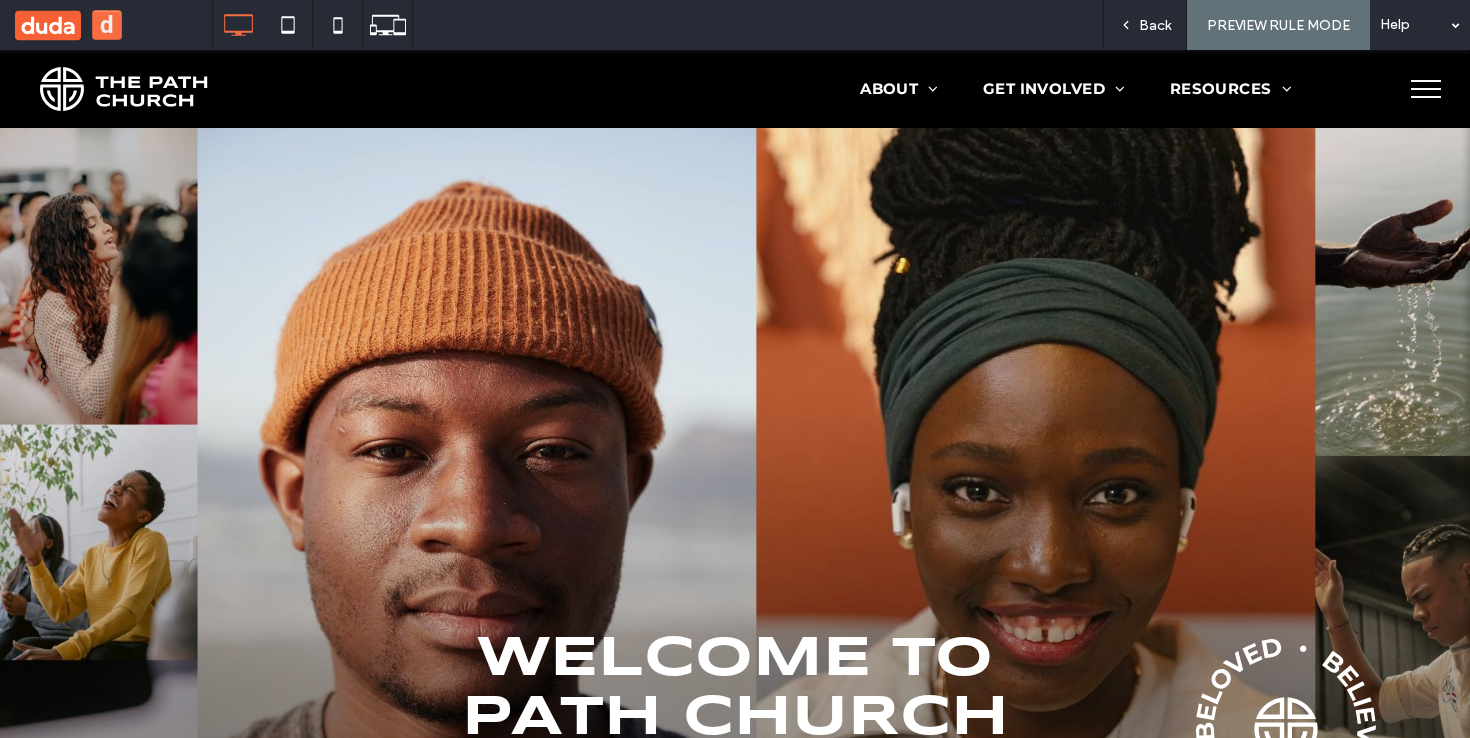 scroll, scrollTop: 0, scrollLeft: 0, axis: both 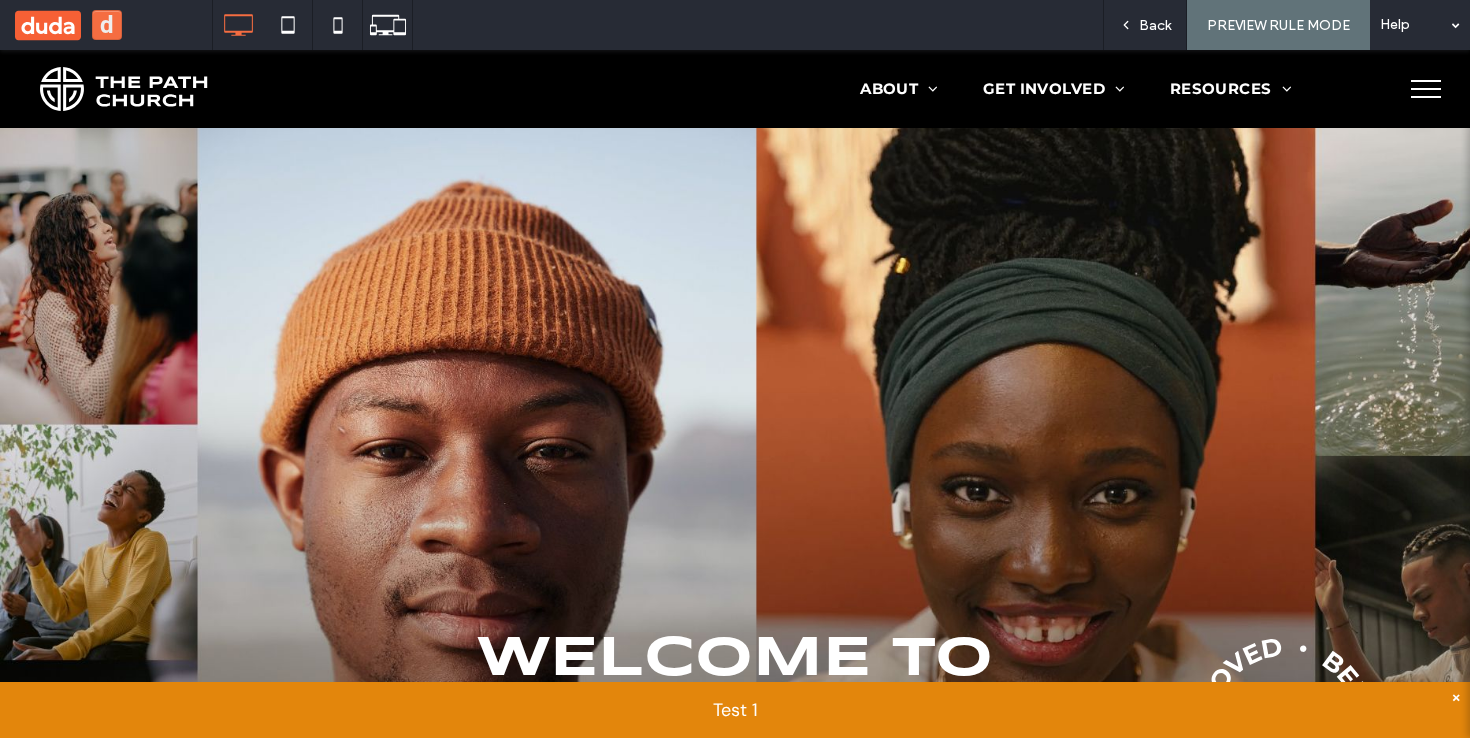 click on "×" at bounding box center [1456, 697] 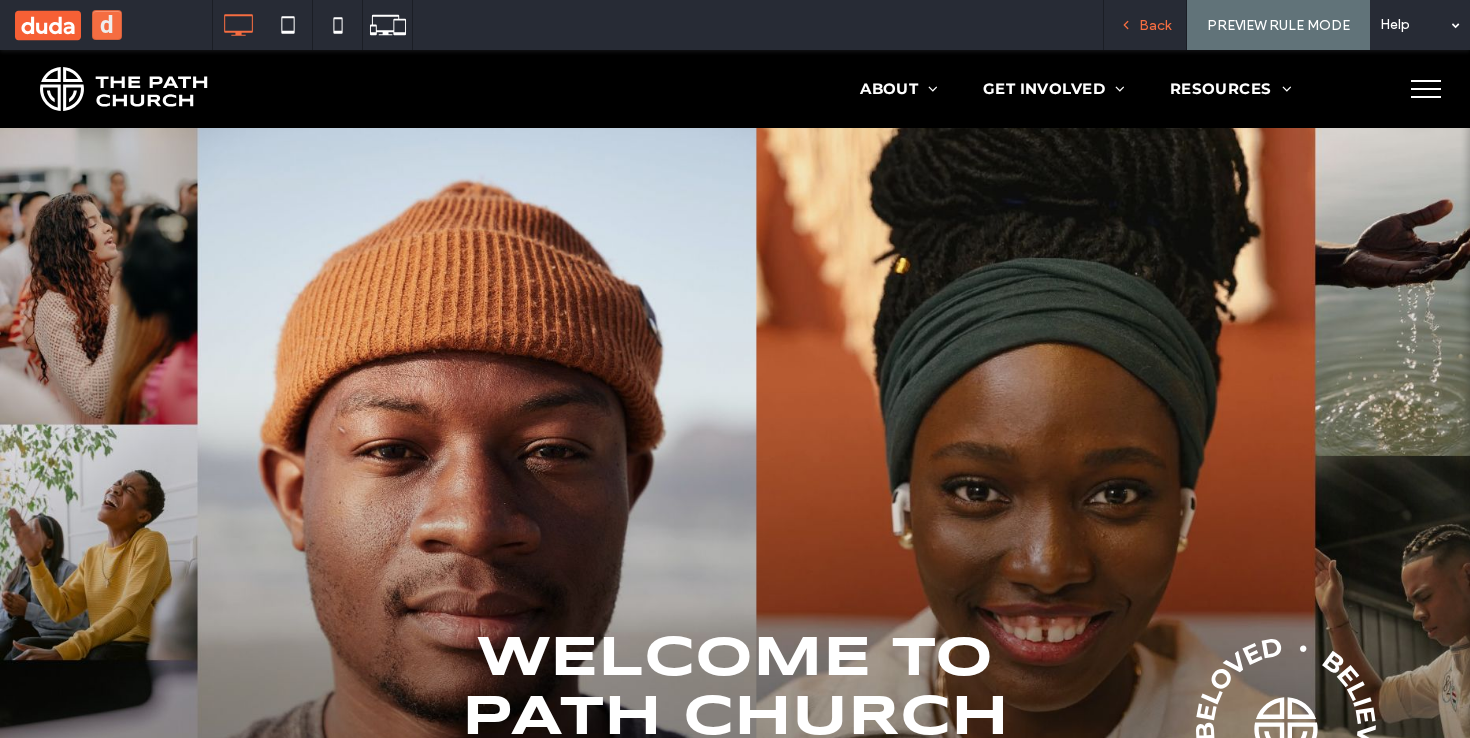 click on "Back" at bounding box center [1155, 25] 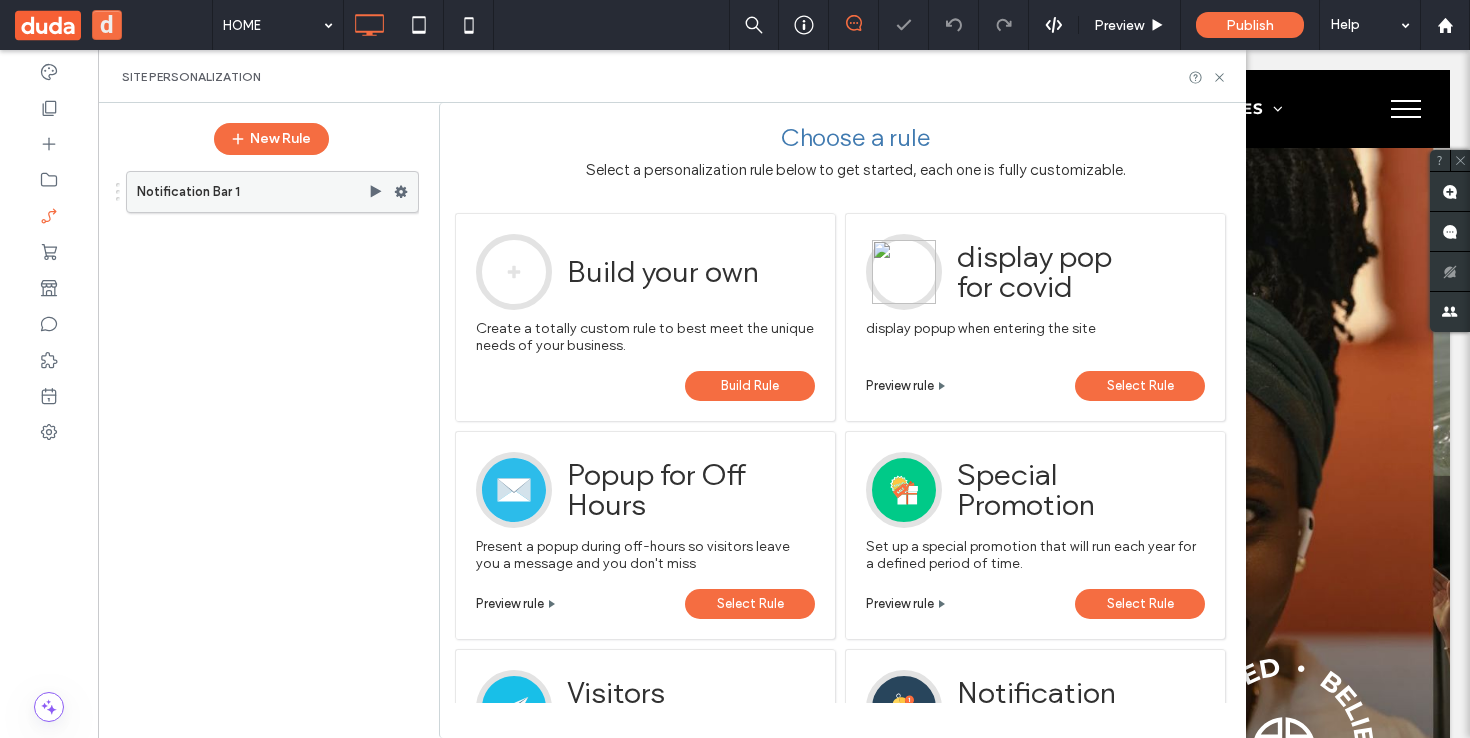 scroll, scrollTop: 0, scrollLeft: 0, axis: both 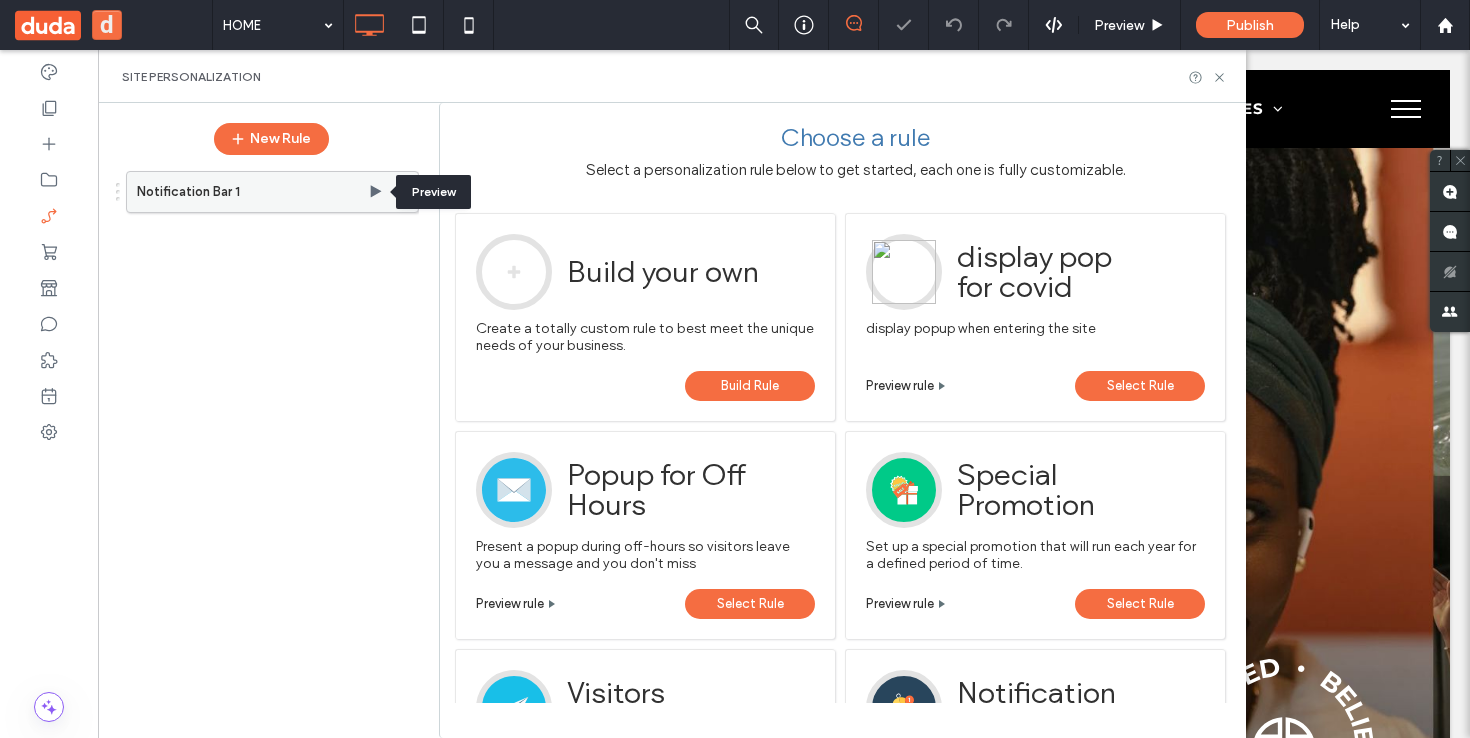 click 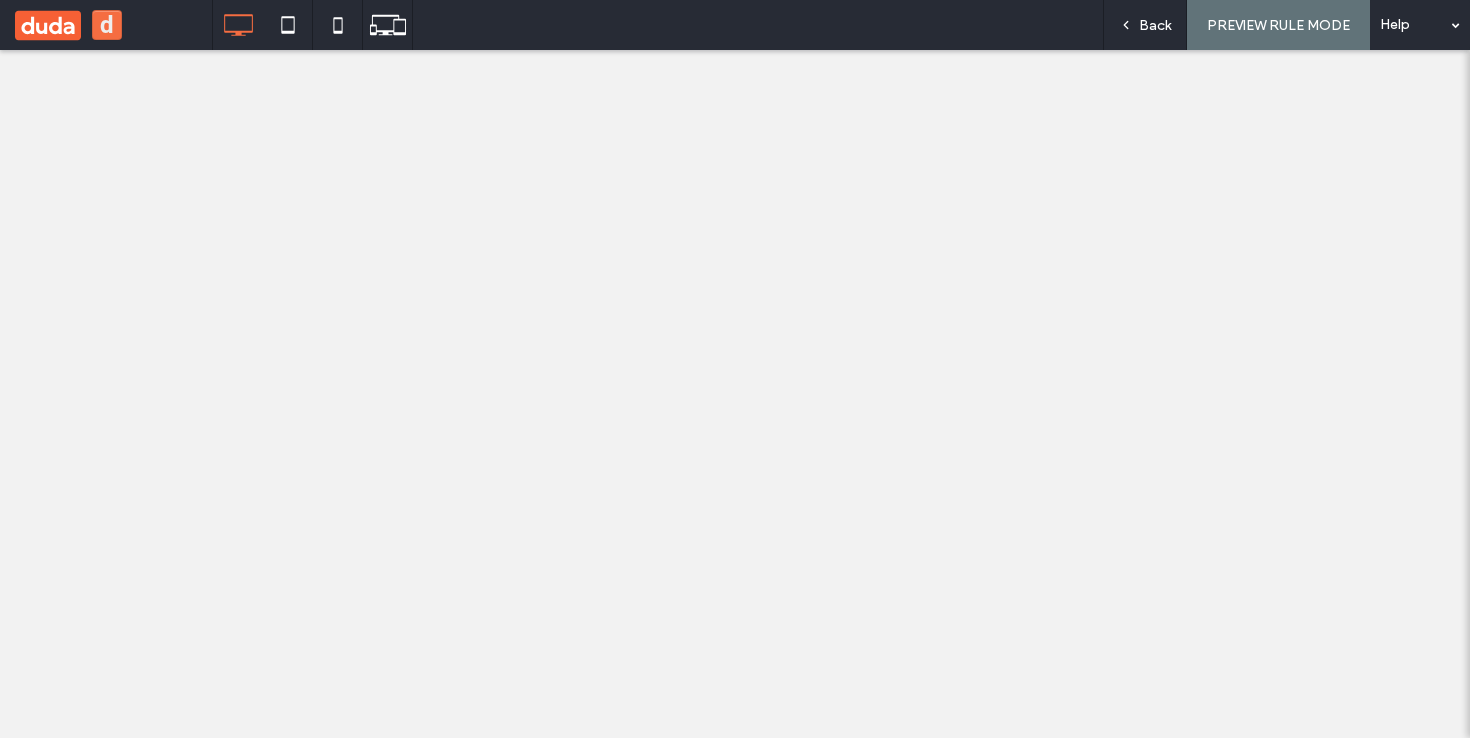 click on "Back" at bounding box center [1155, 25] 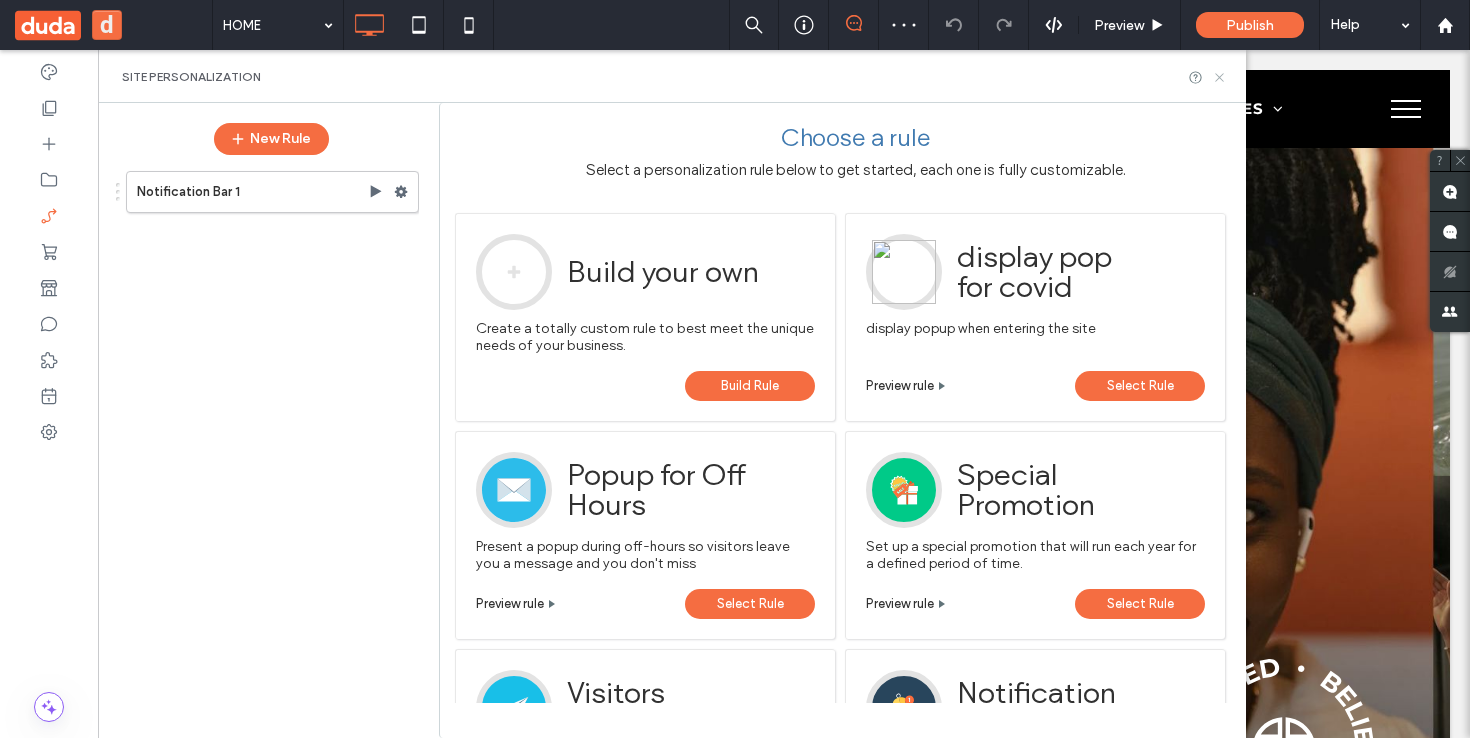 scroll, scrollTop: 0, scrollLeft: 0, axis: both 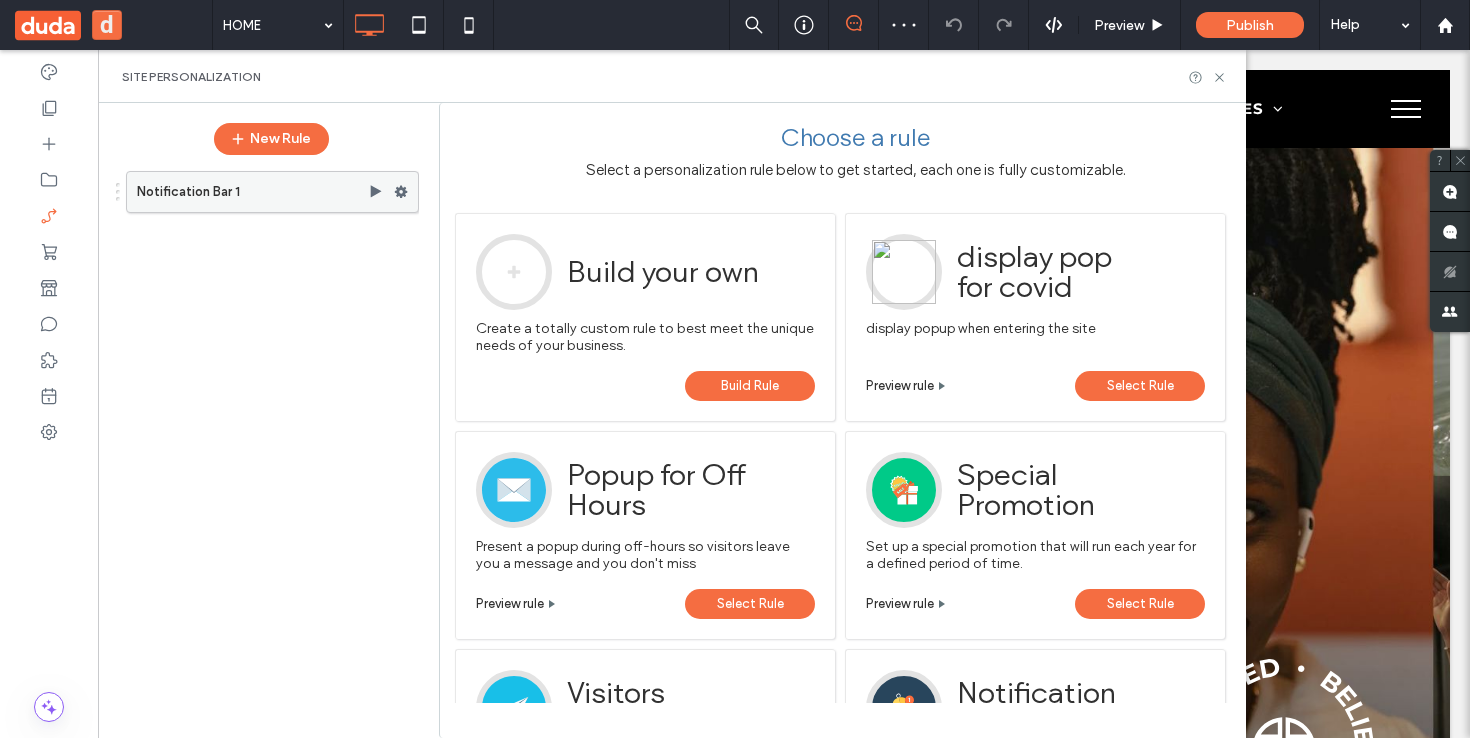 drag, startPoint x: 376, startPoint y: 191, endPoint x: 278, endPoint y: 142, distance: 109.56733 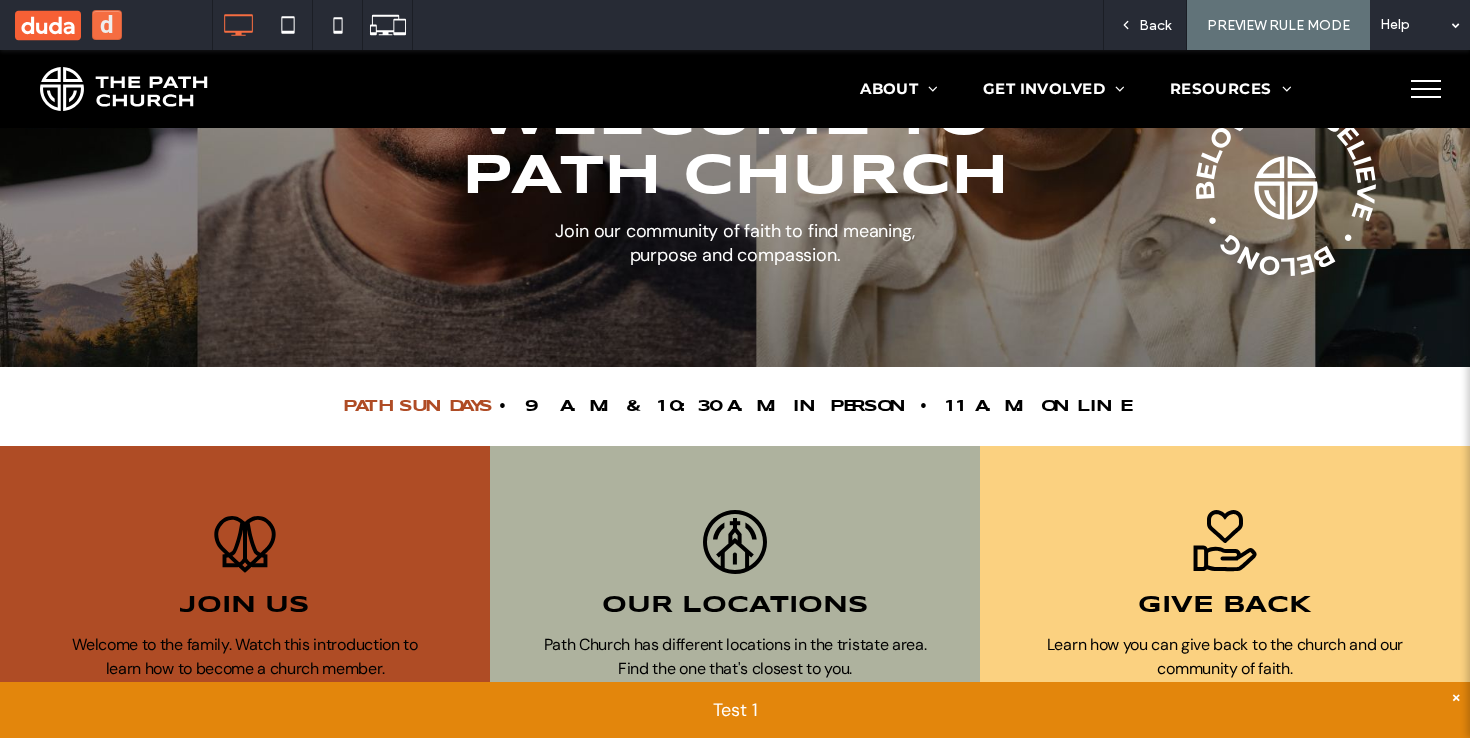 scroll, scrollTop: 0, scrollLeft: 0, axis: both 